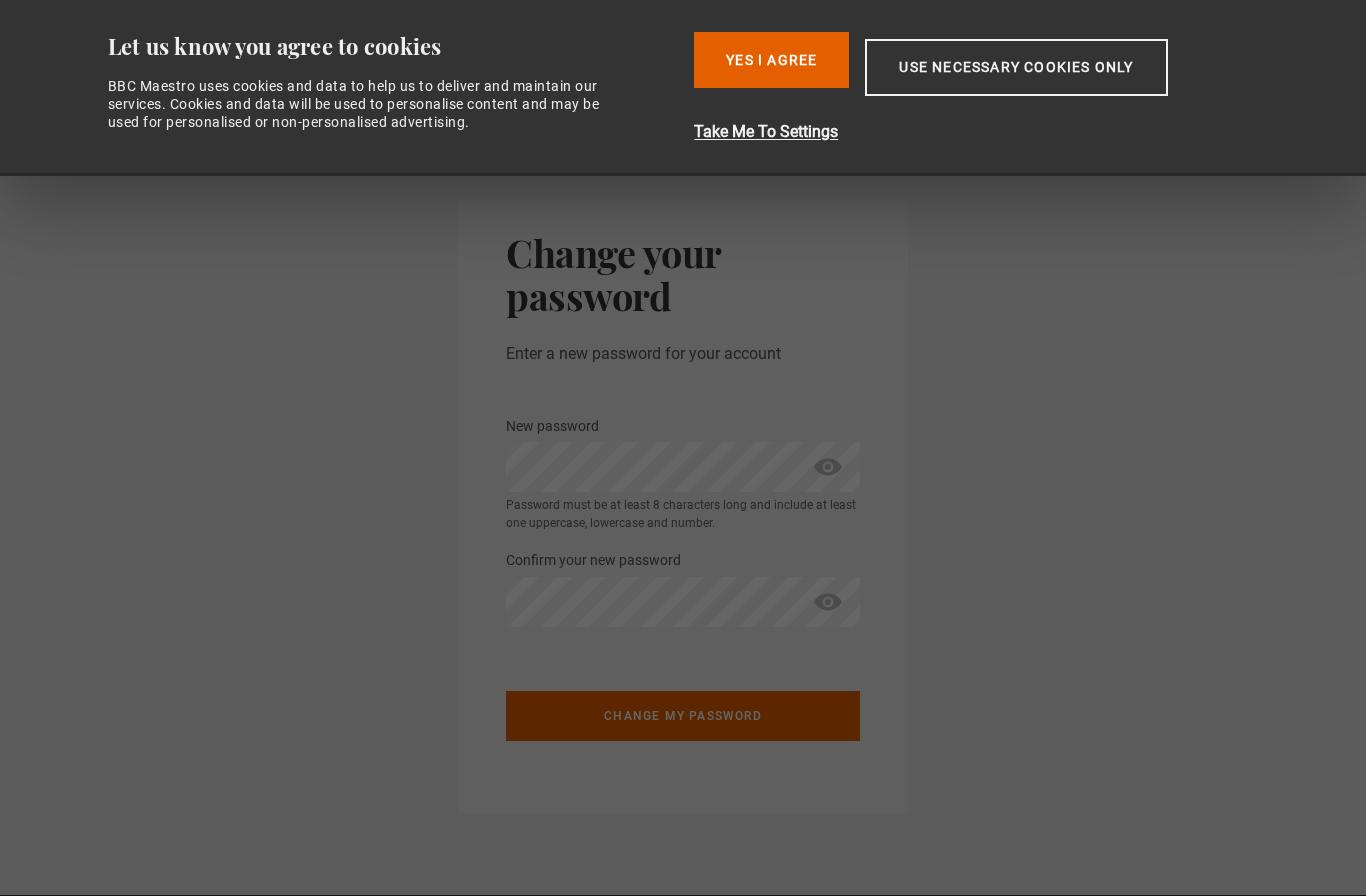 scroll, scrollTop: 0, scrollLeft: 0, axis: both 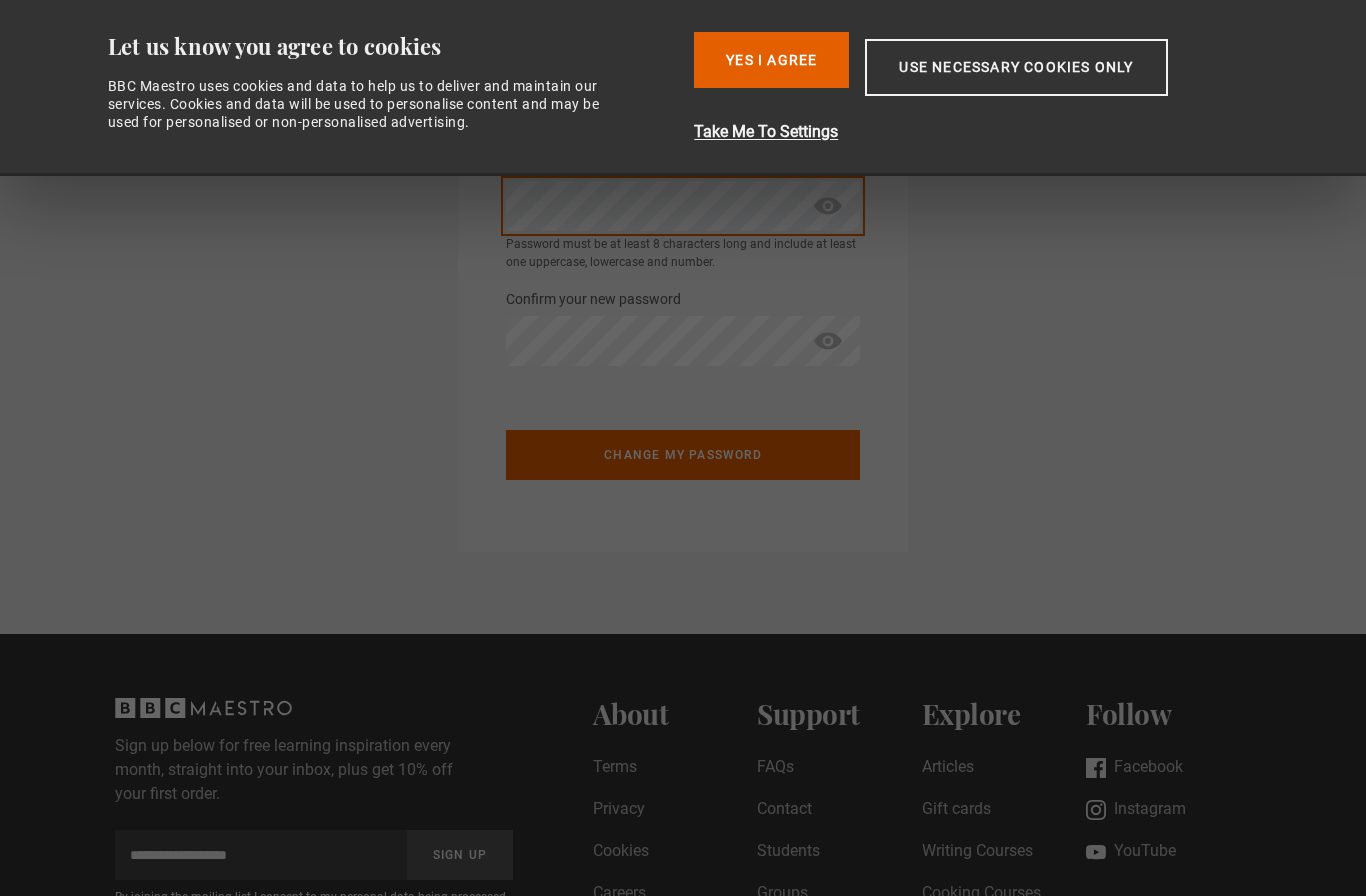 click on "Change my password" at bounding box center [683, 455] 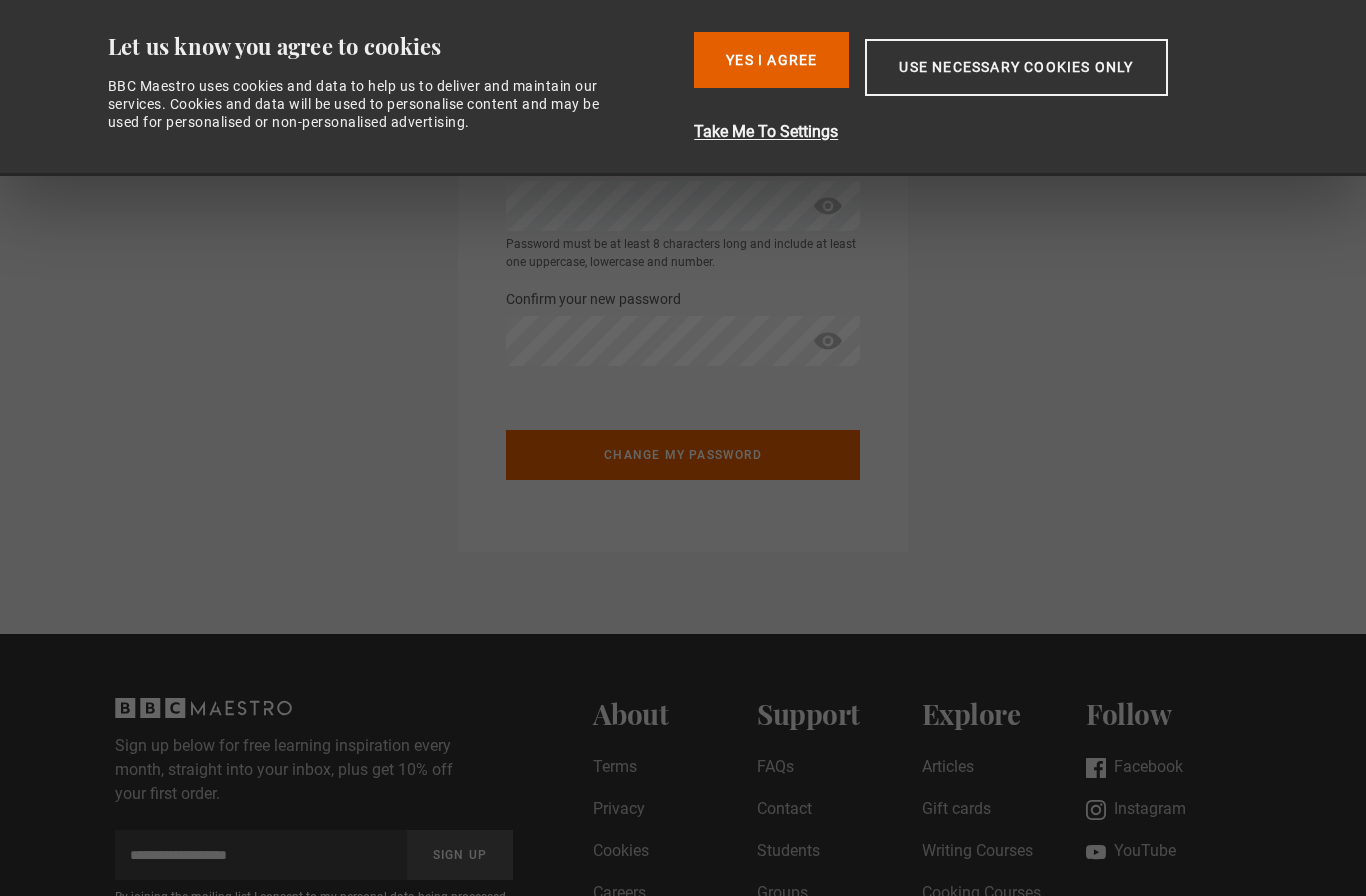 click on "Change your password
Enter a new password for your account
New password  * Password must be at least 8 characters long and include at least one uppercase, lowercase and number.
Confirm your new password  *
Change my password" at bounding box center [683, 245] 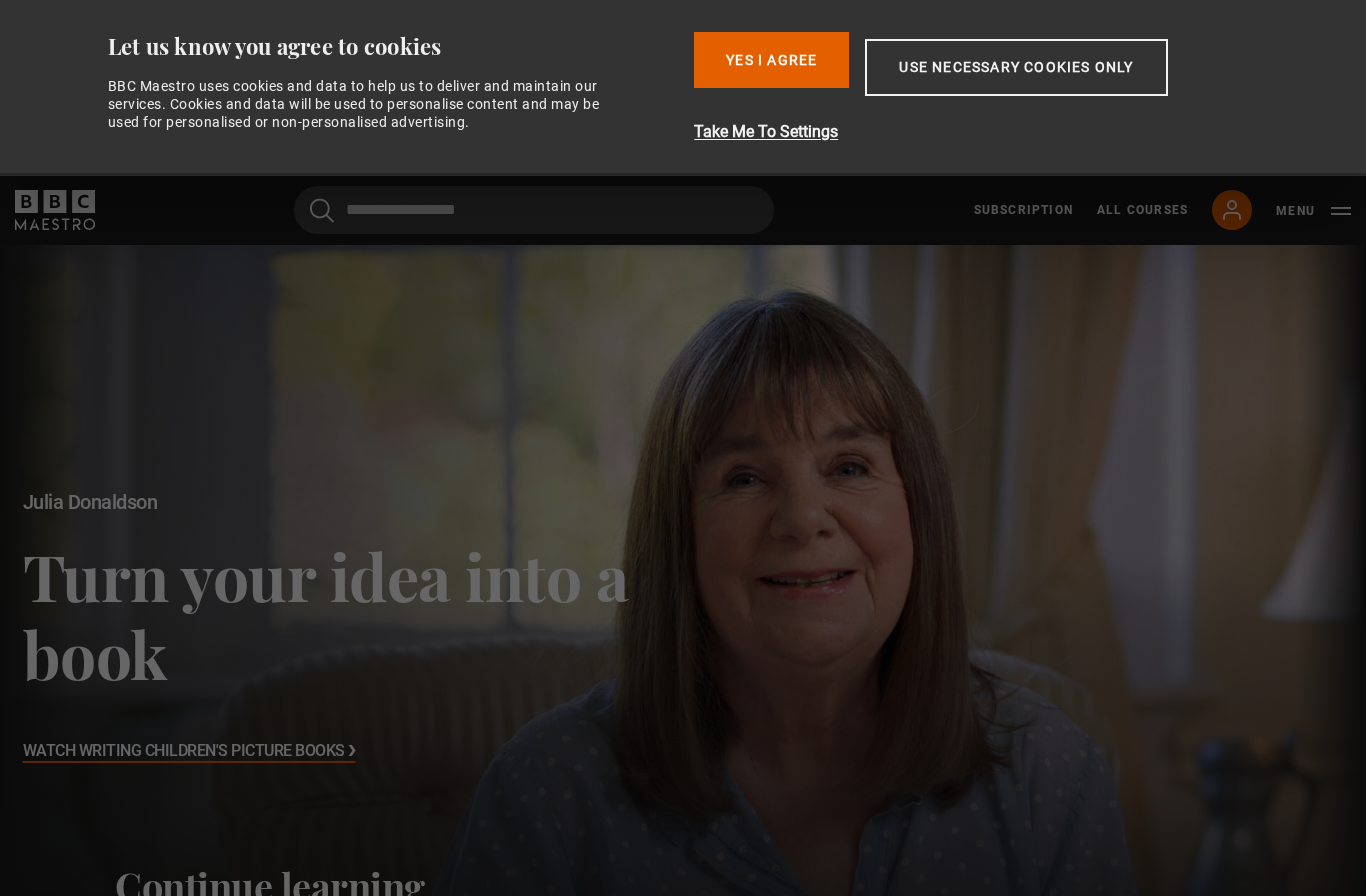 scroll, scrollTop: 0, scrollLeft: 0, axis: both 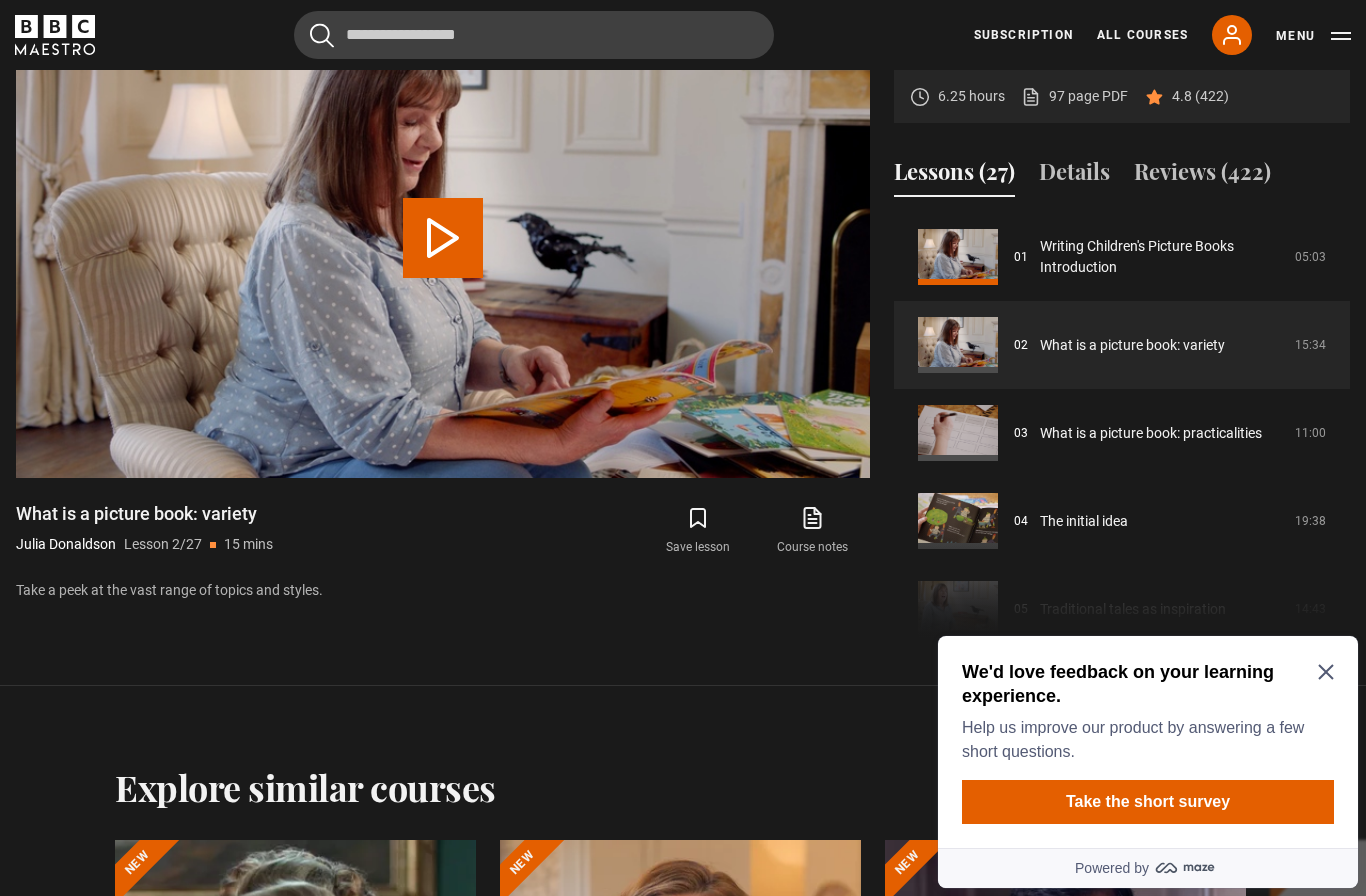 click 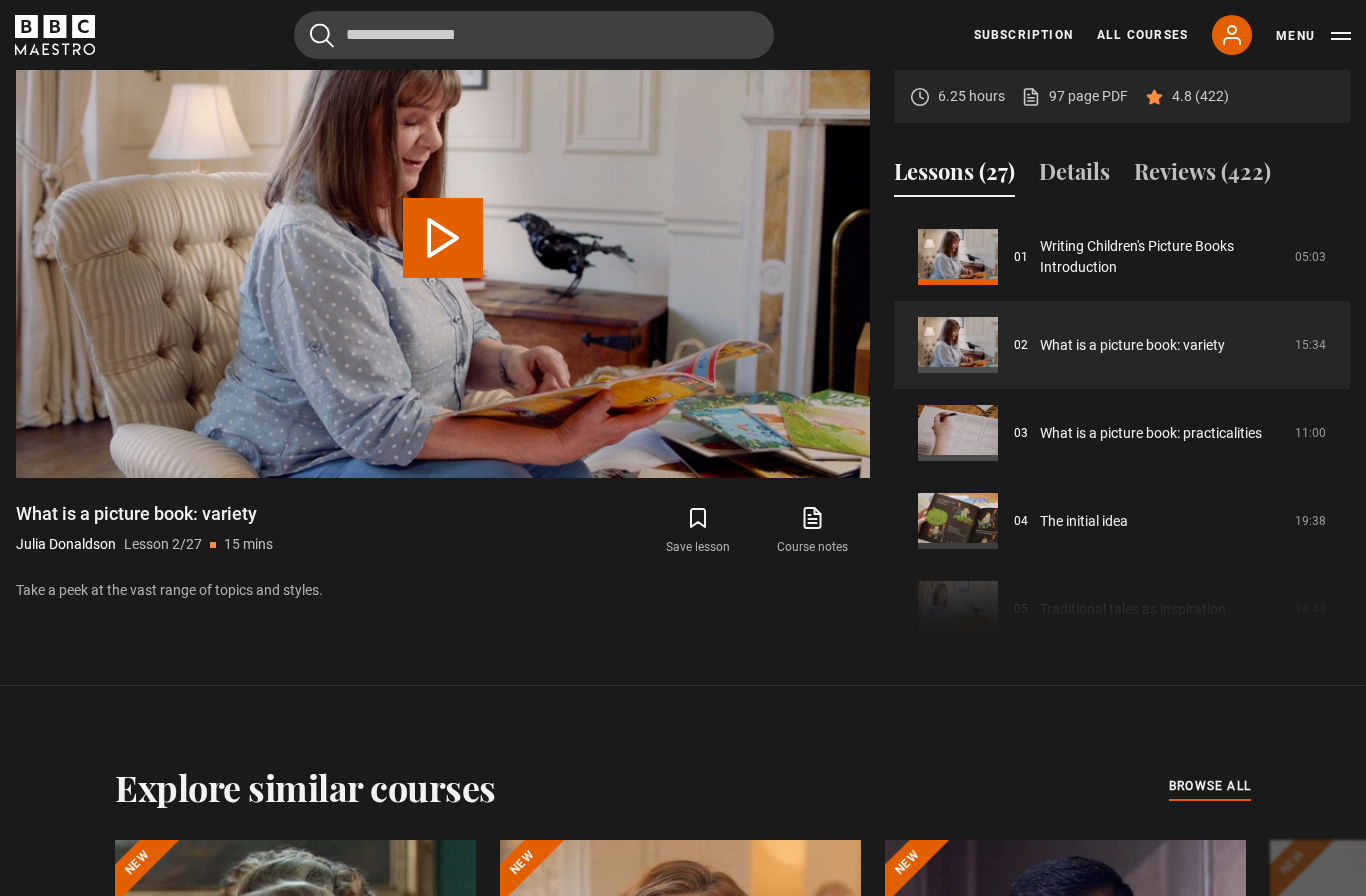 click on "Menu" at bounding box center [1313, 36] 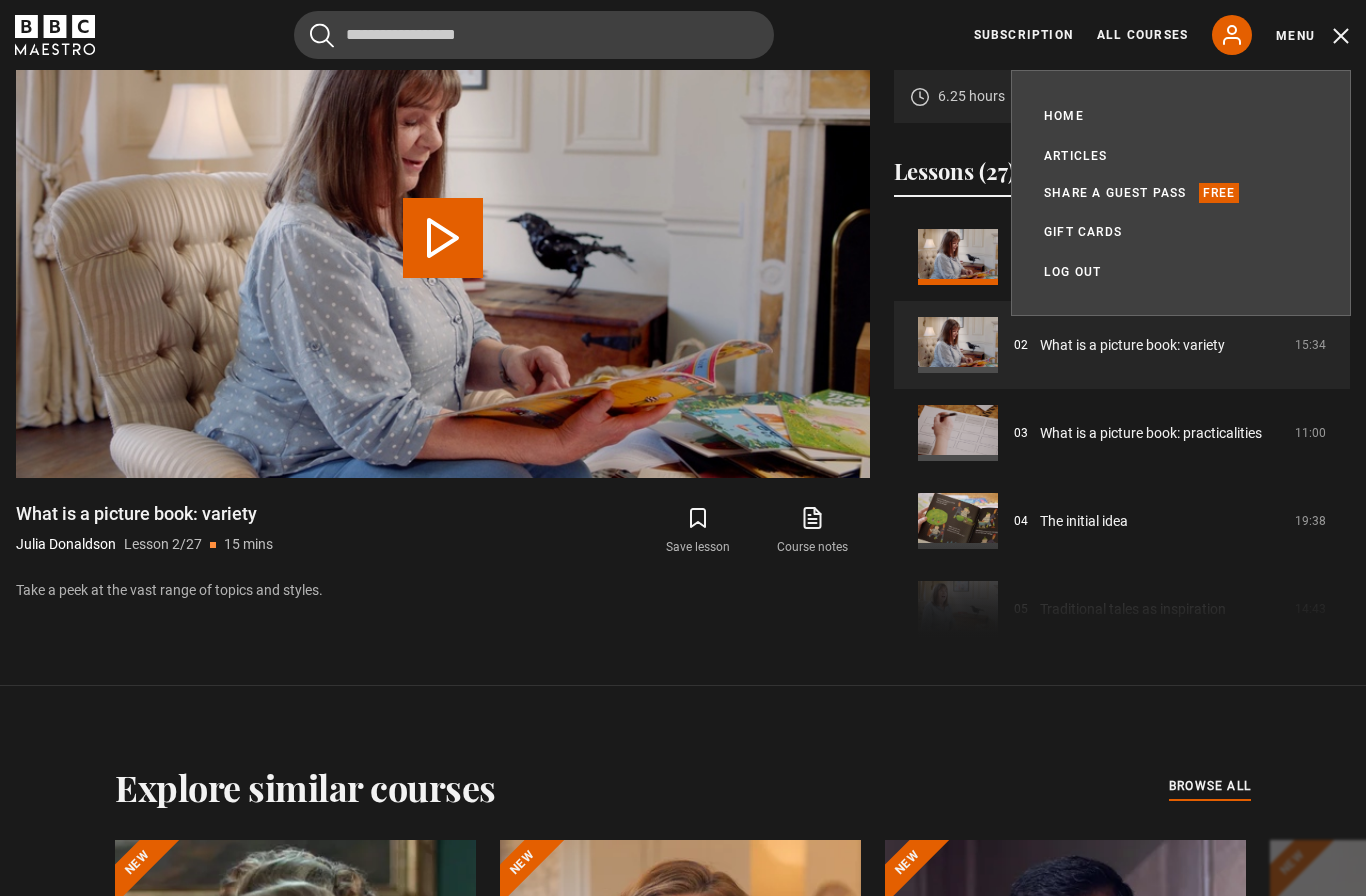 click 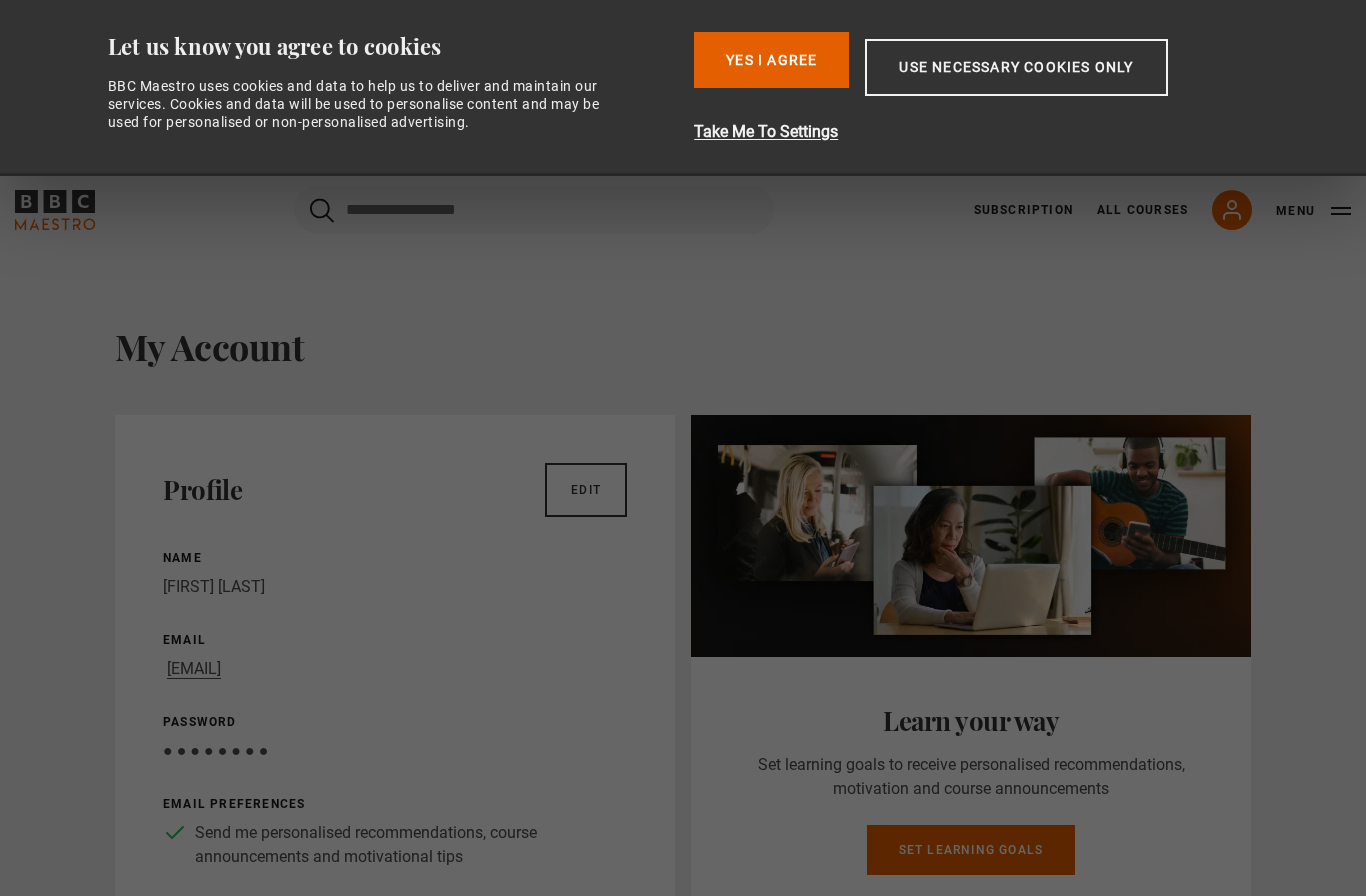 scroll, scrollTop: 0, scrollLeft: 0, axis: both 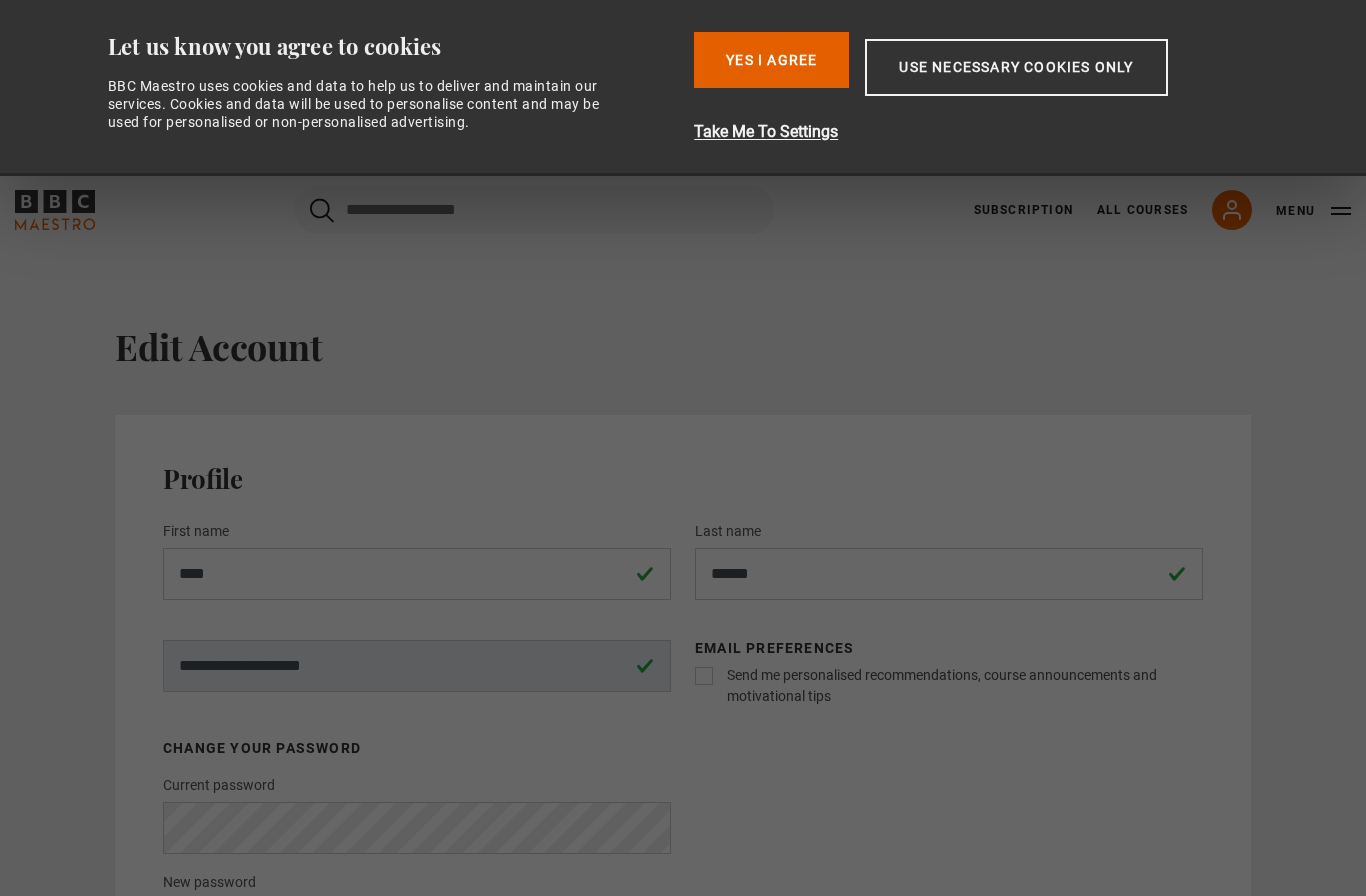 click on "Yes I Agree" at bounding box center (771, 60) 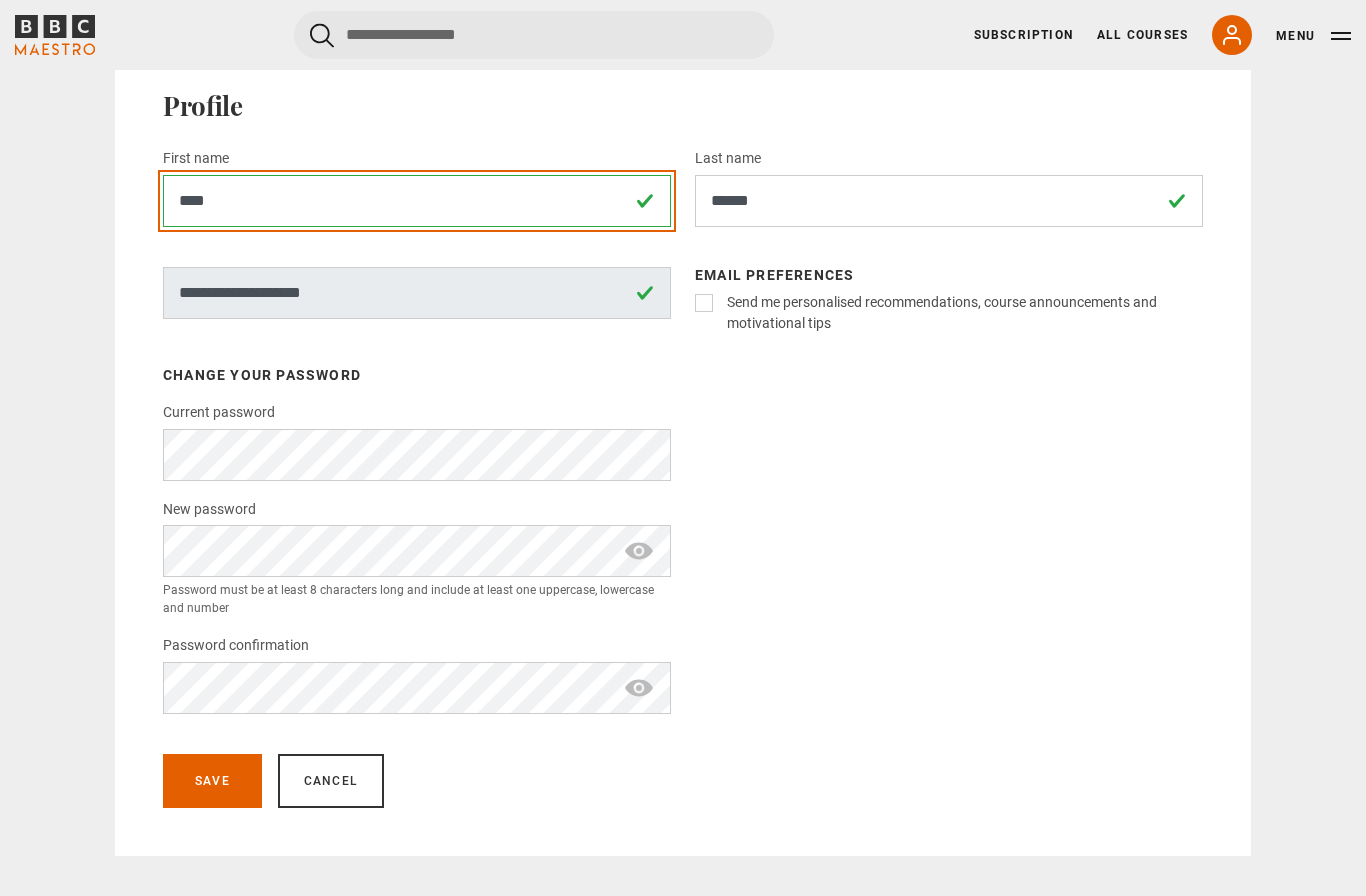 scroll, scrollTop: 0, scrollLeft: 0, axis: both 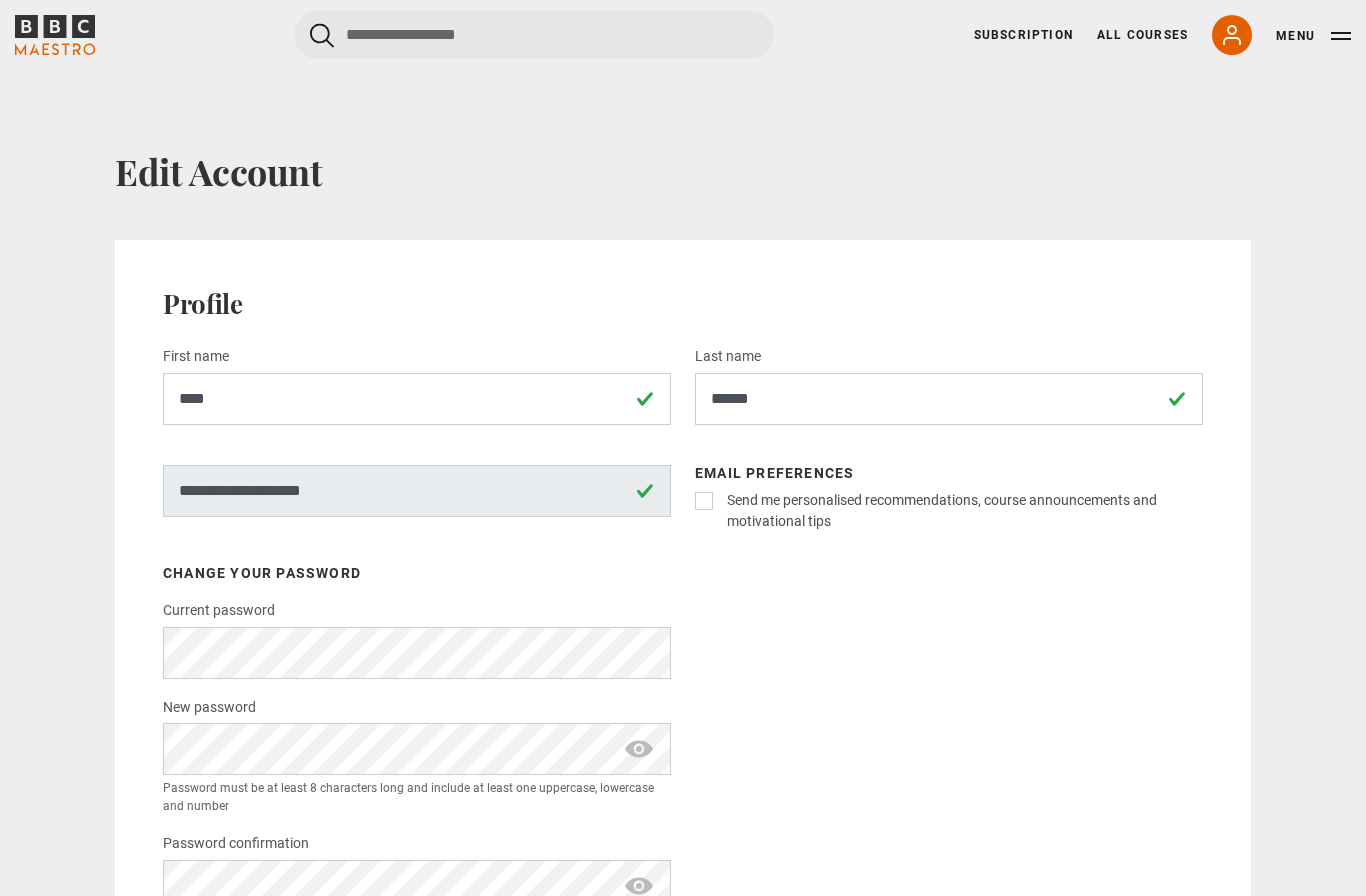 click 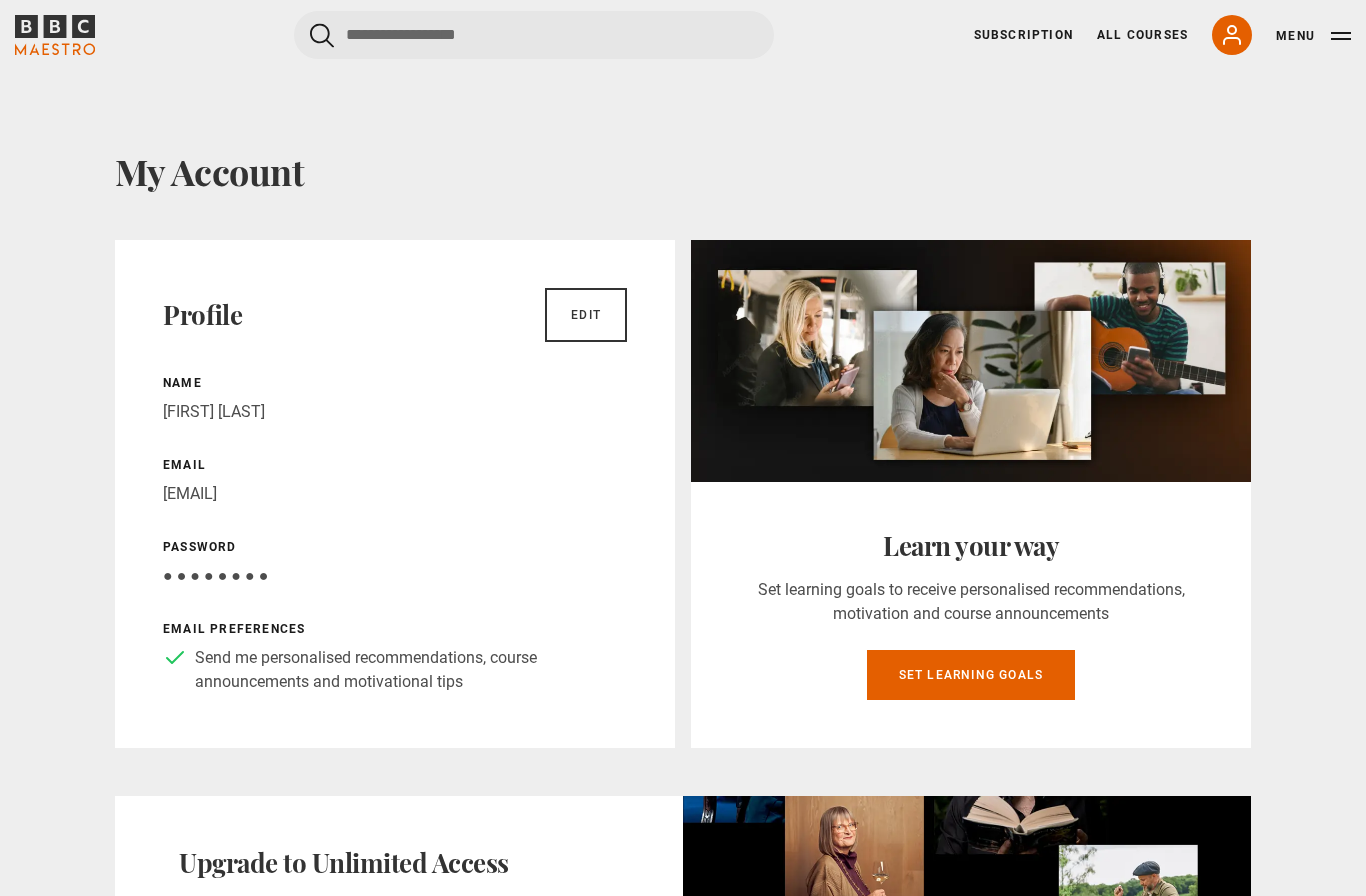 scroll, scrollTop: 0, scrollLeft: 0, axis: both 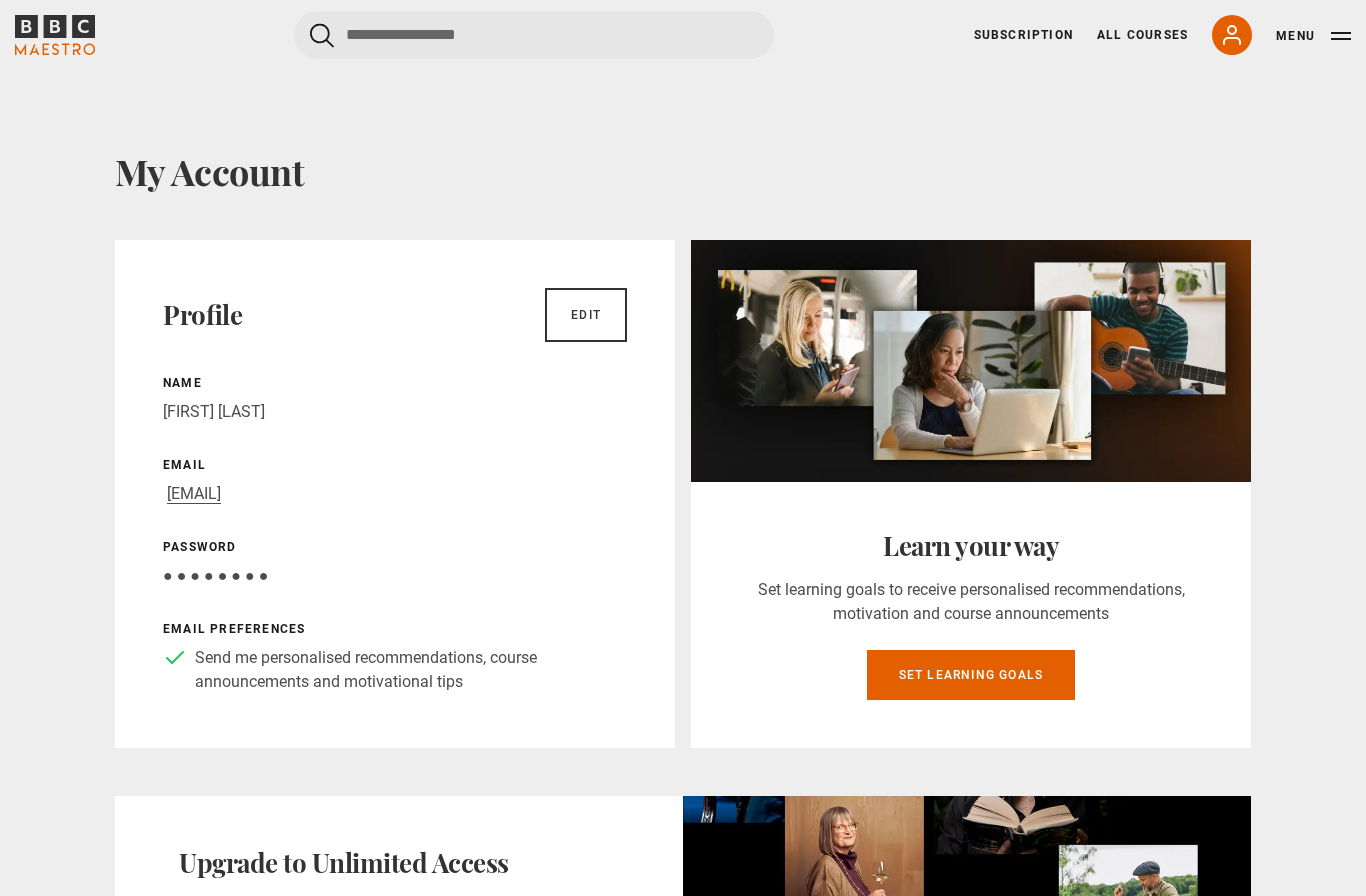 click on "Menu" at bounding box center [1313, 36] 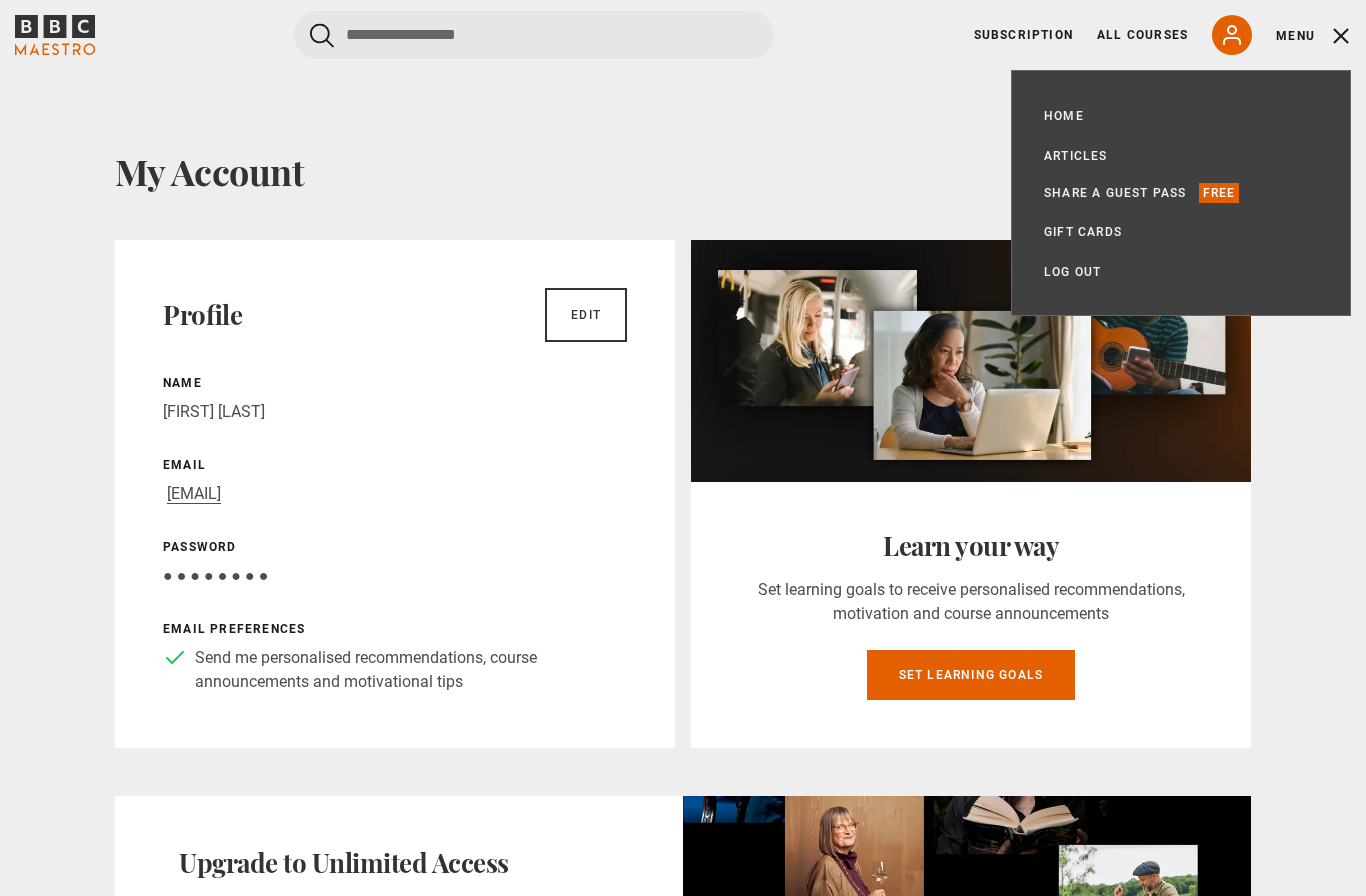 click on "Log out" at bounding box center (1072, 272) 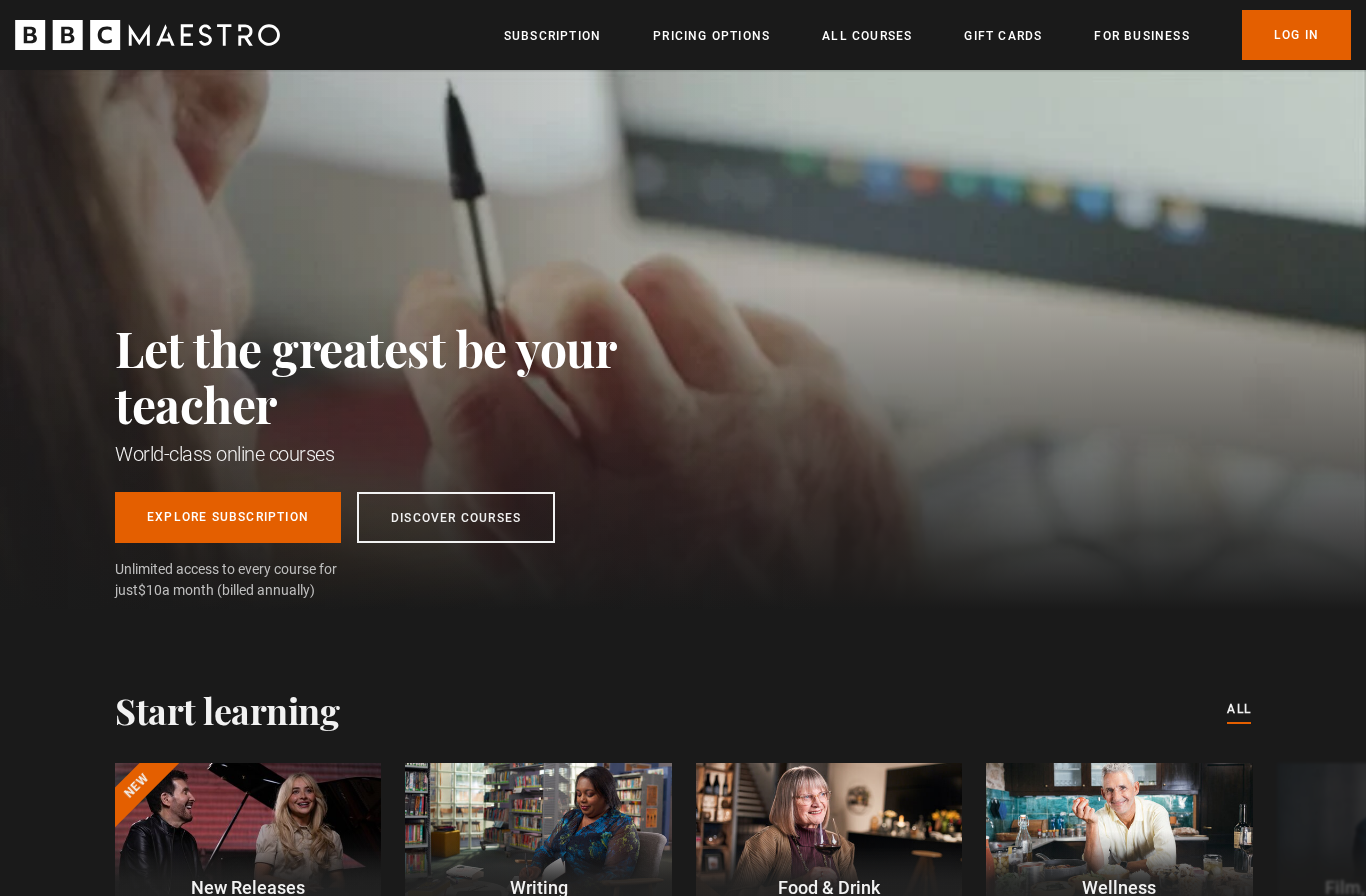 scroll, scrollTop: 0, scrollLeft: 0, axis: both 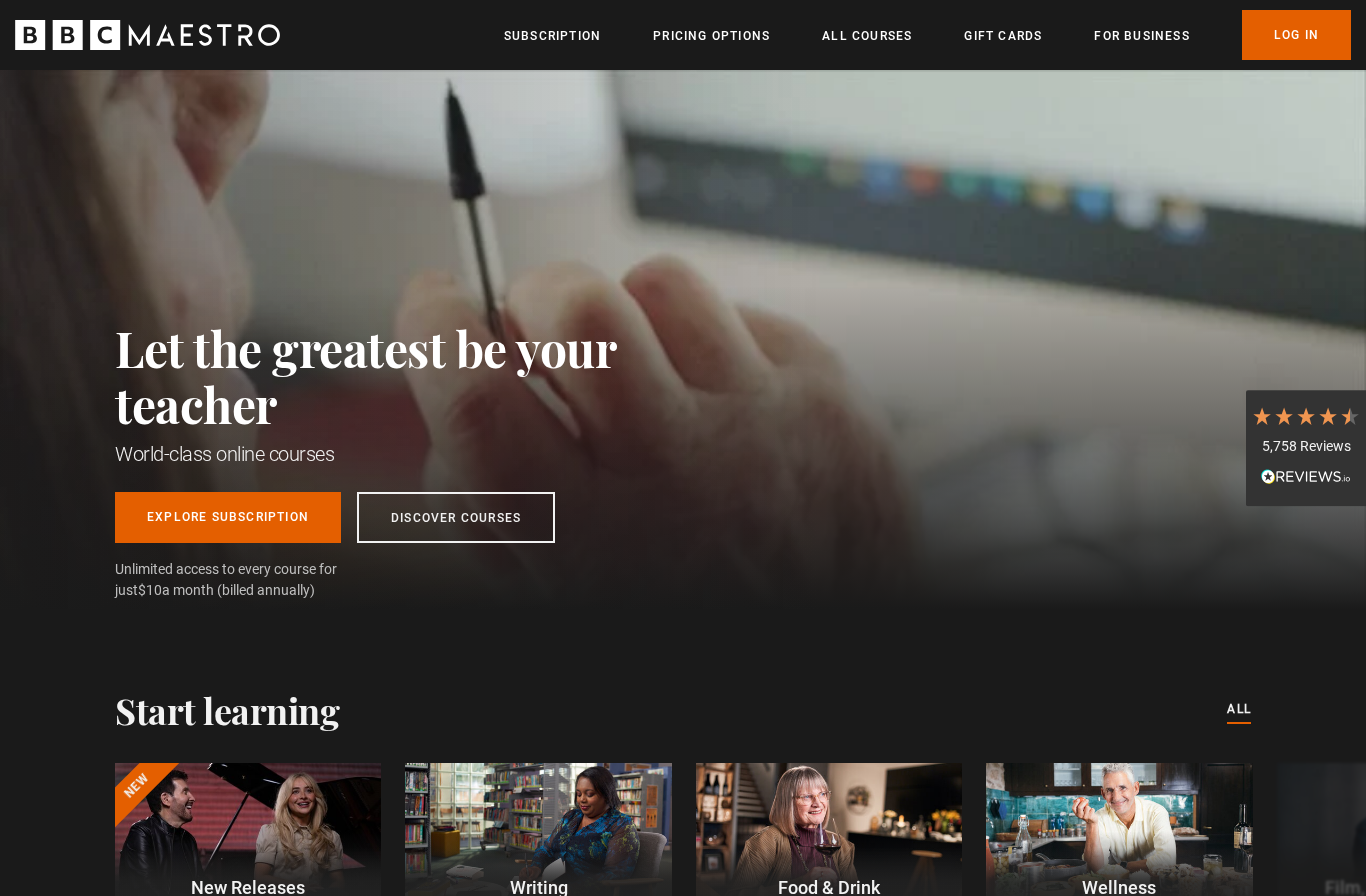 click on "Log In" at bounding box center (1296, 35) 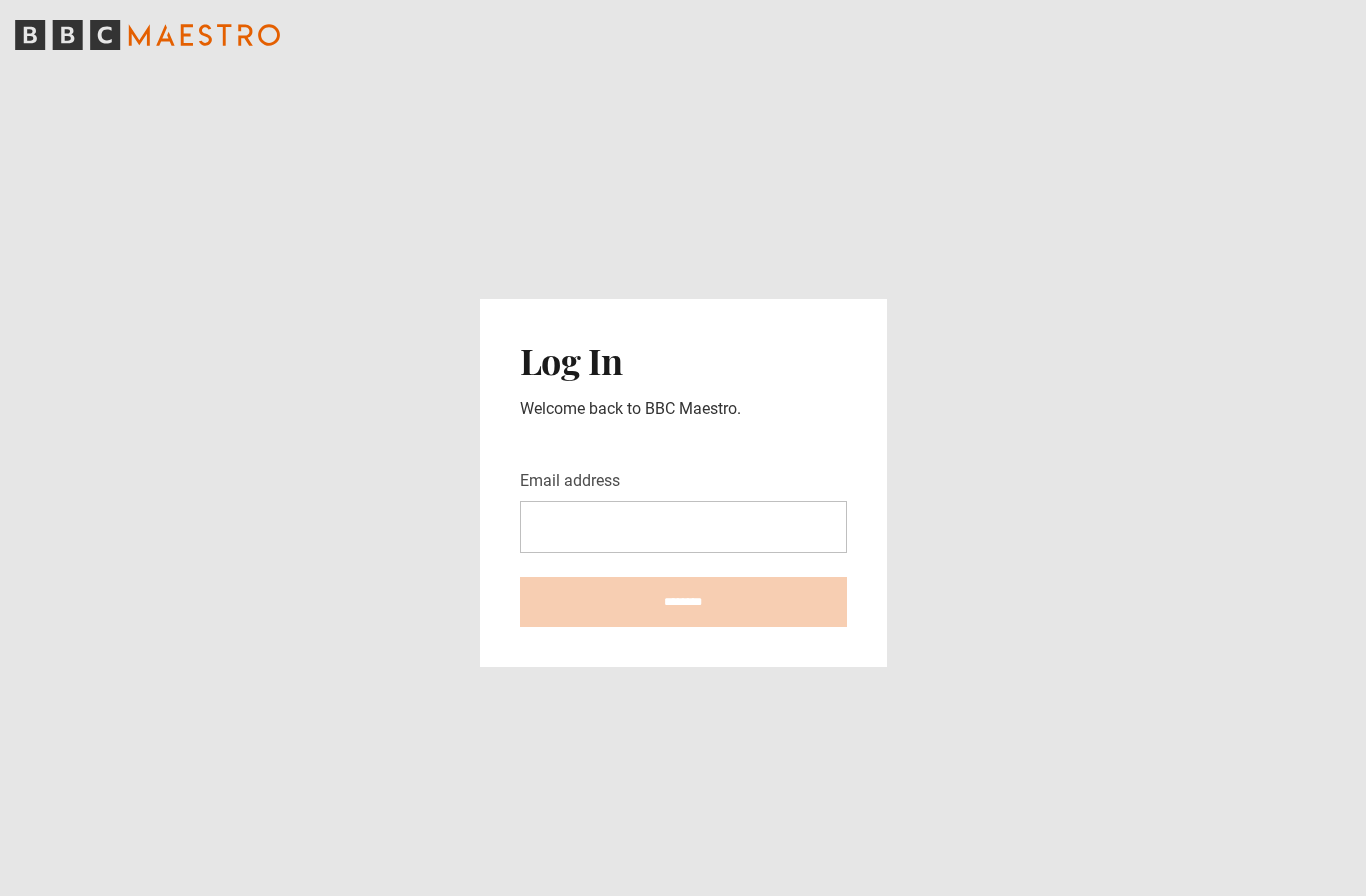 scroll, scrollTop: 0, scrollLeft: 0, axis: both 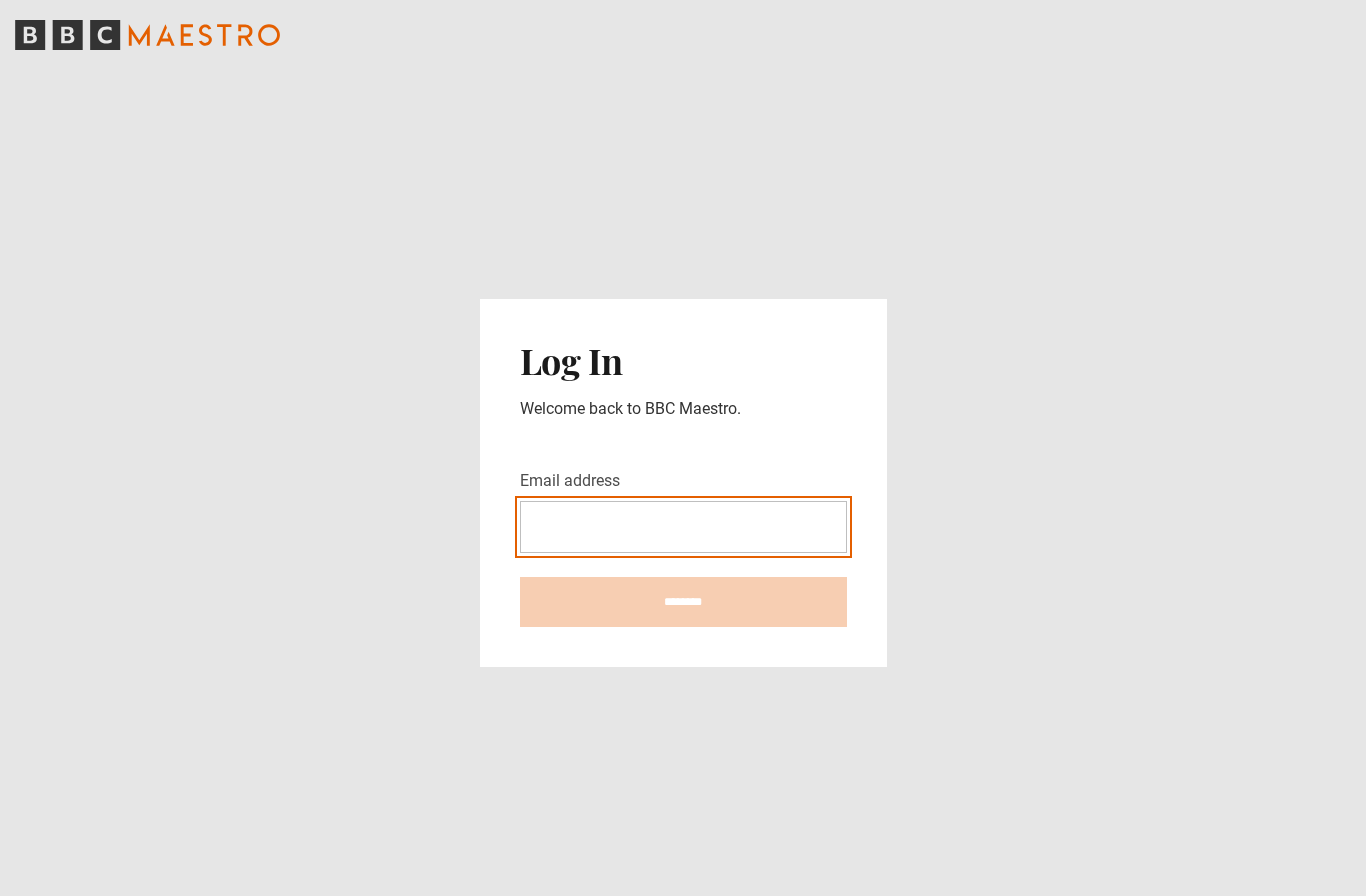 type on "**********" 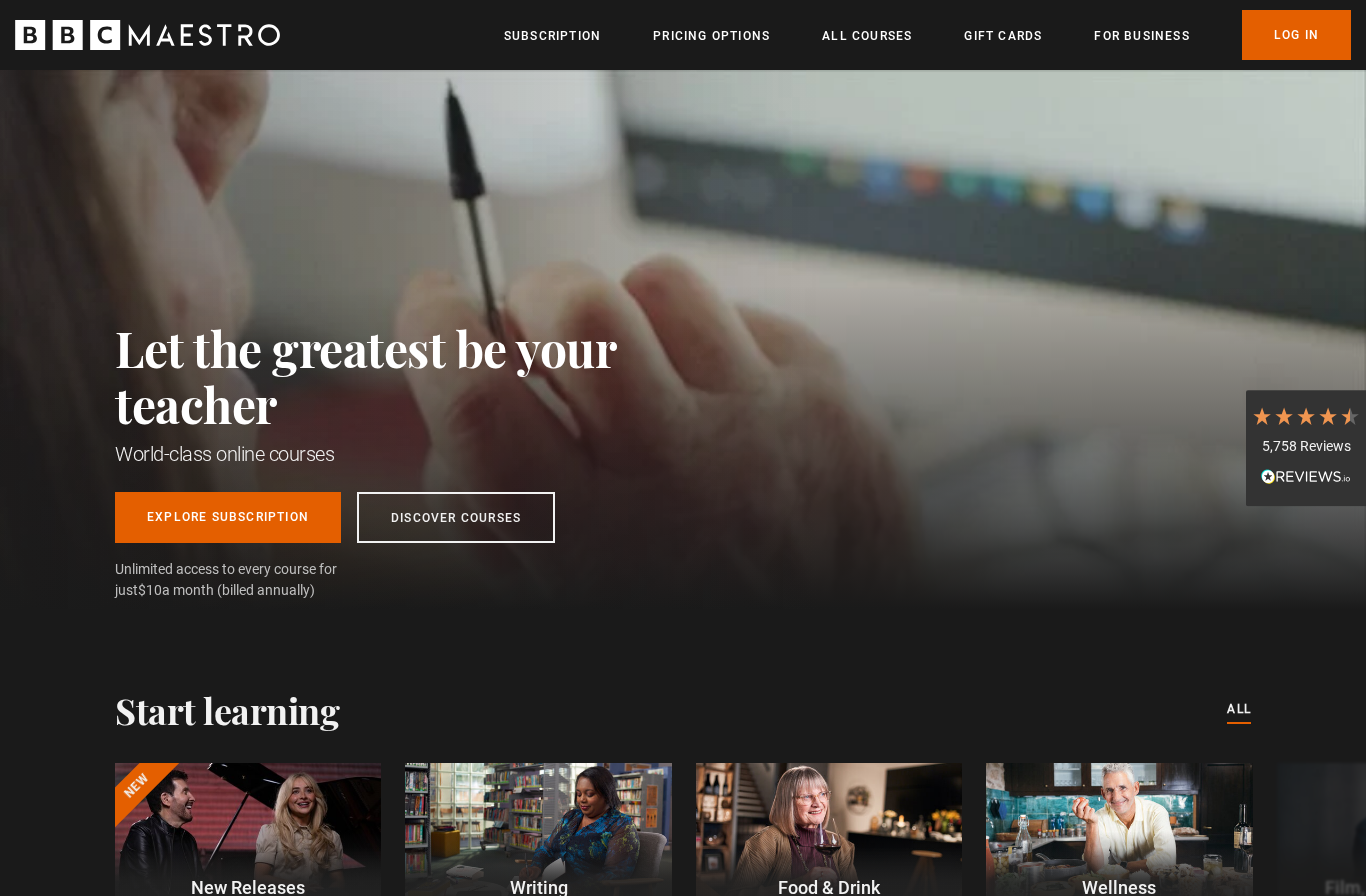 scroll, scrollTop: 0, scrollLeft: 0, axis: both 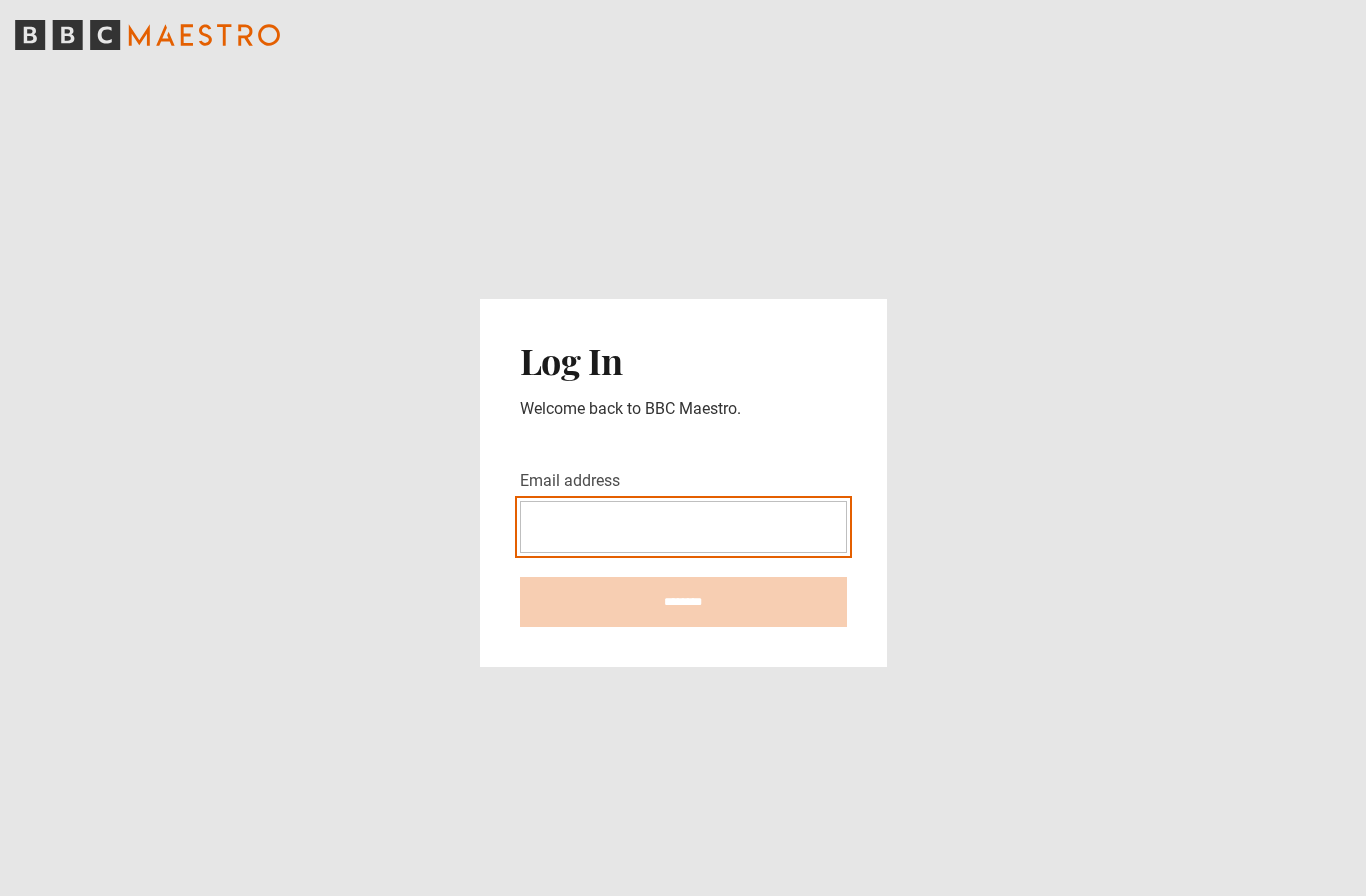 type on "**********" 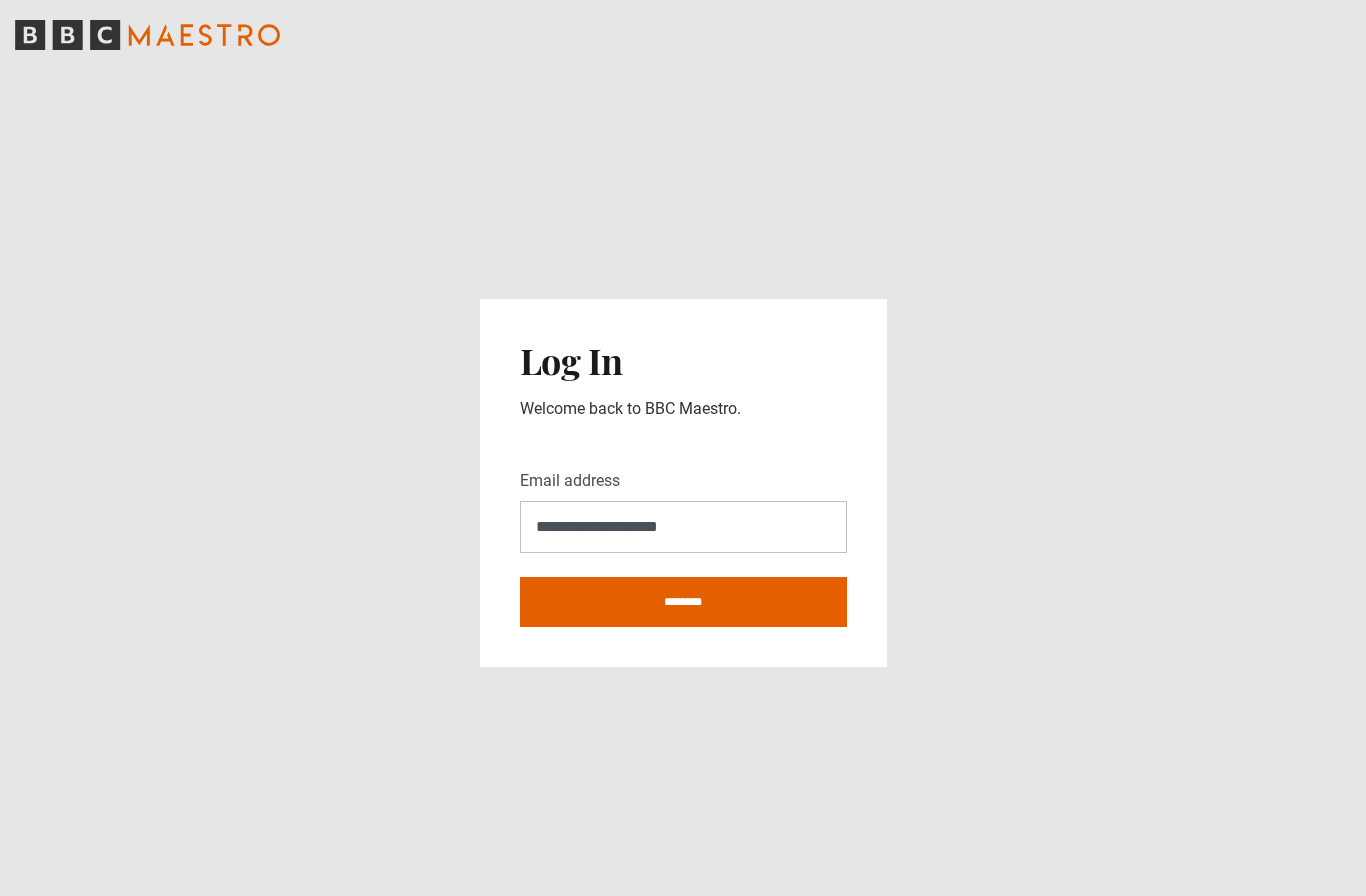 click on "********" at bounding box center [683, 602] 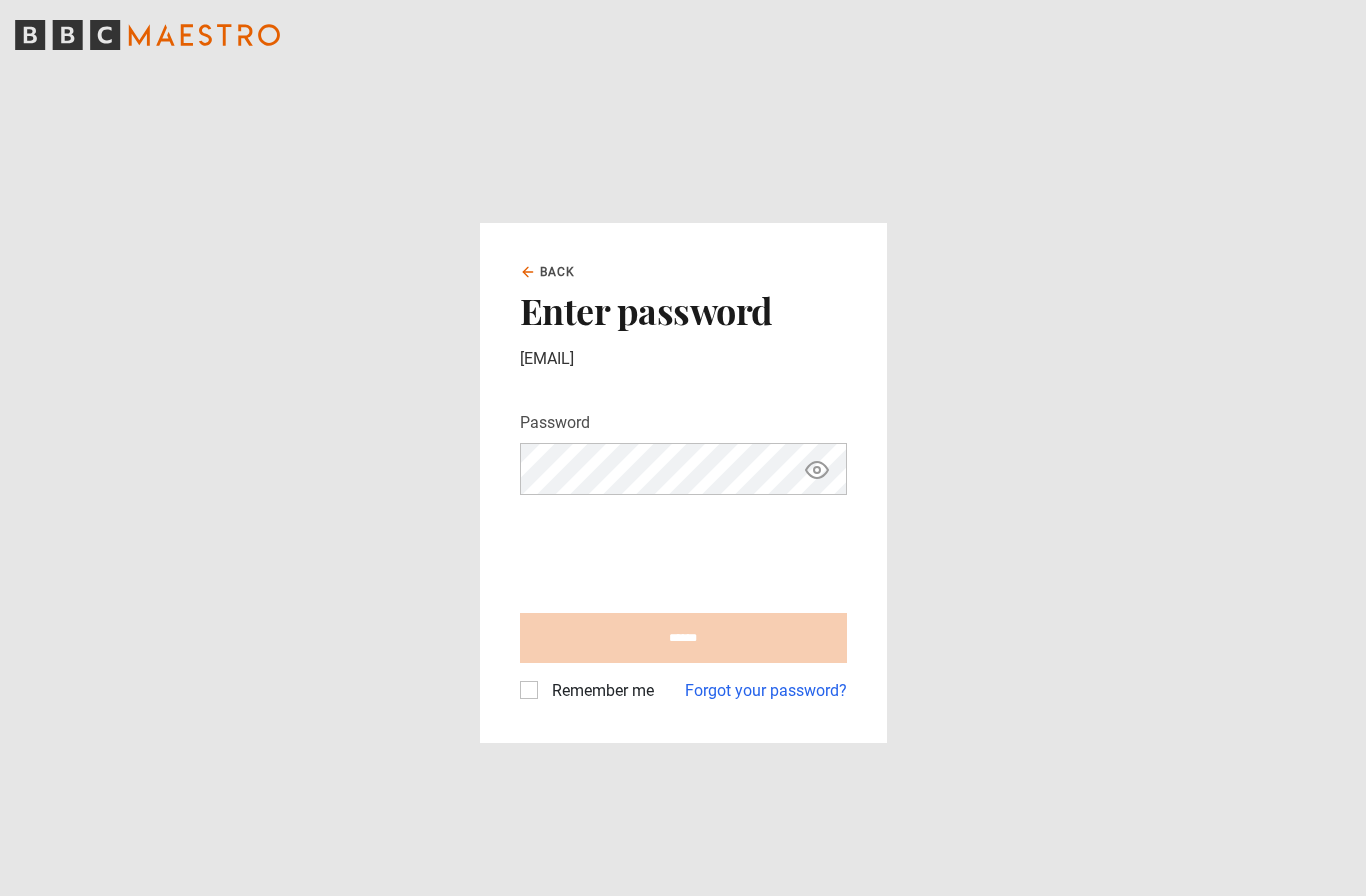 scroll, scrollTop: 0, scrollLeft: 0, axis: both 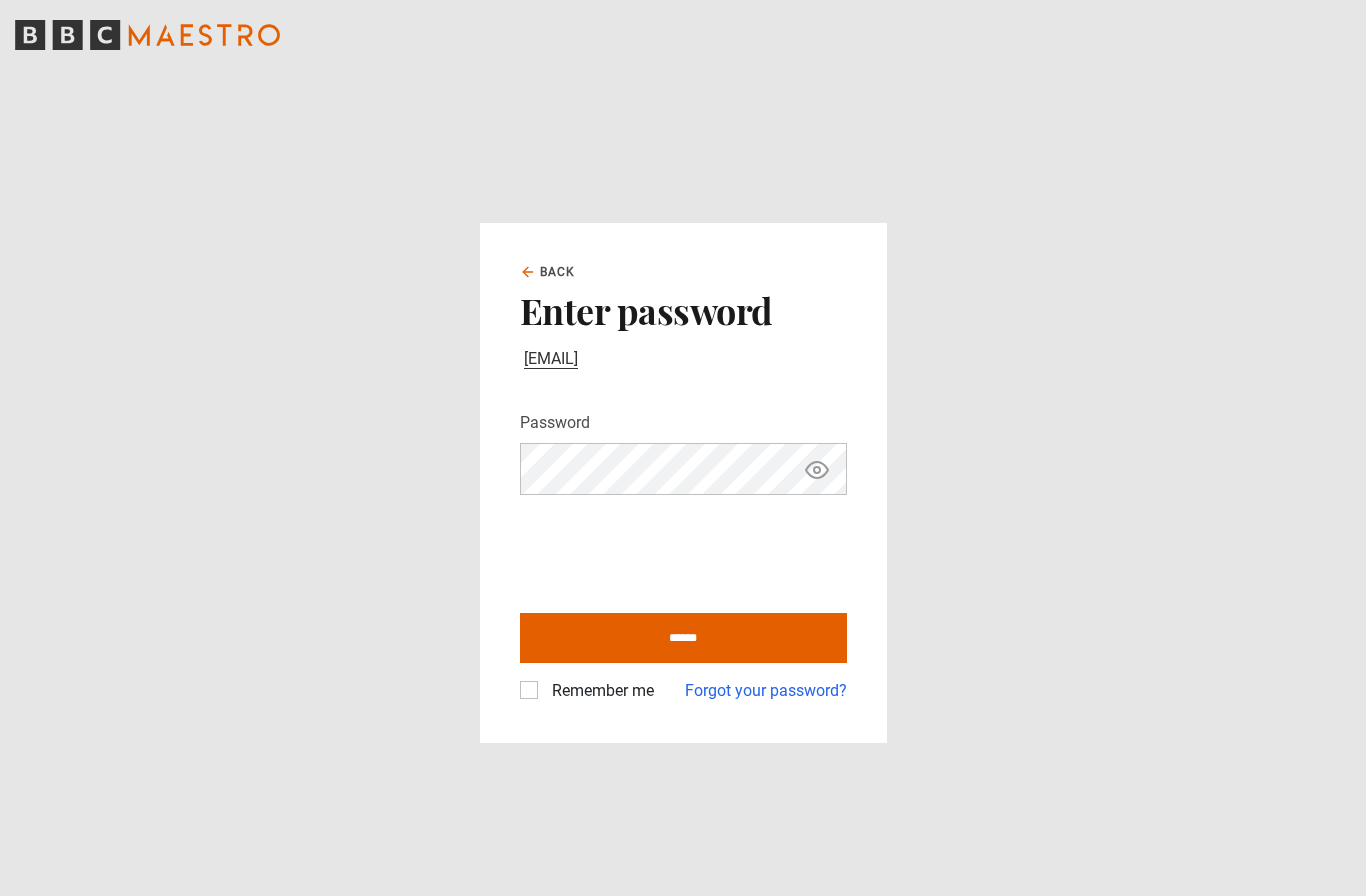click at bounding box center [817, 469] 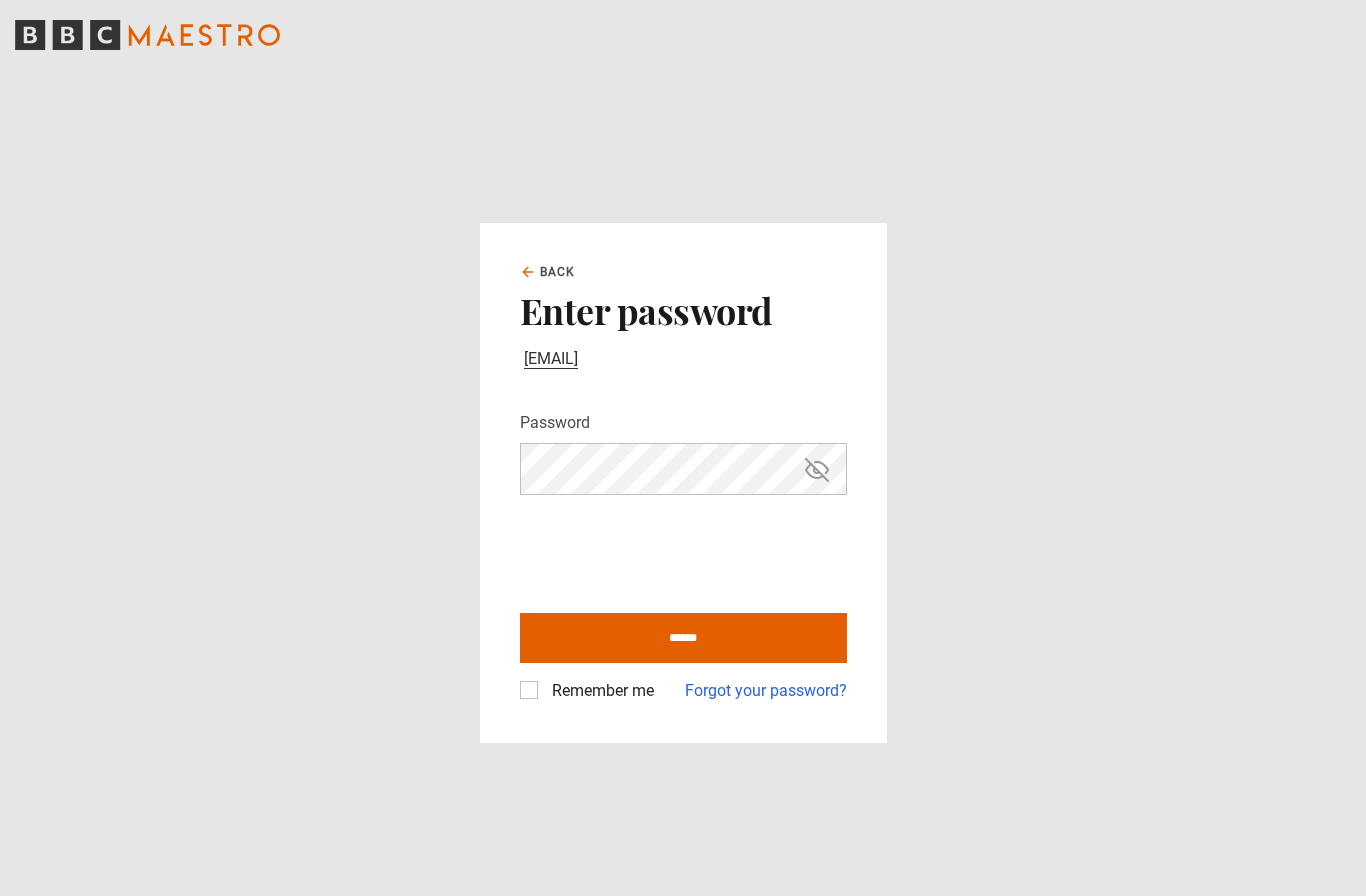 click on "******" at bounding box center [683, 638] 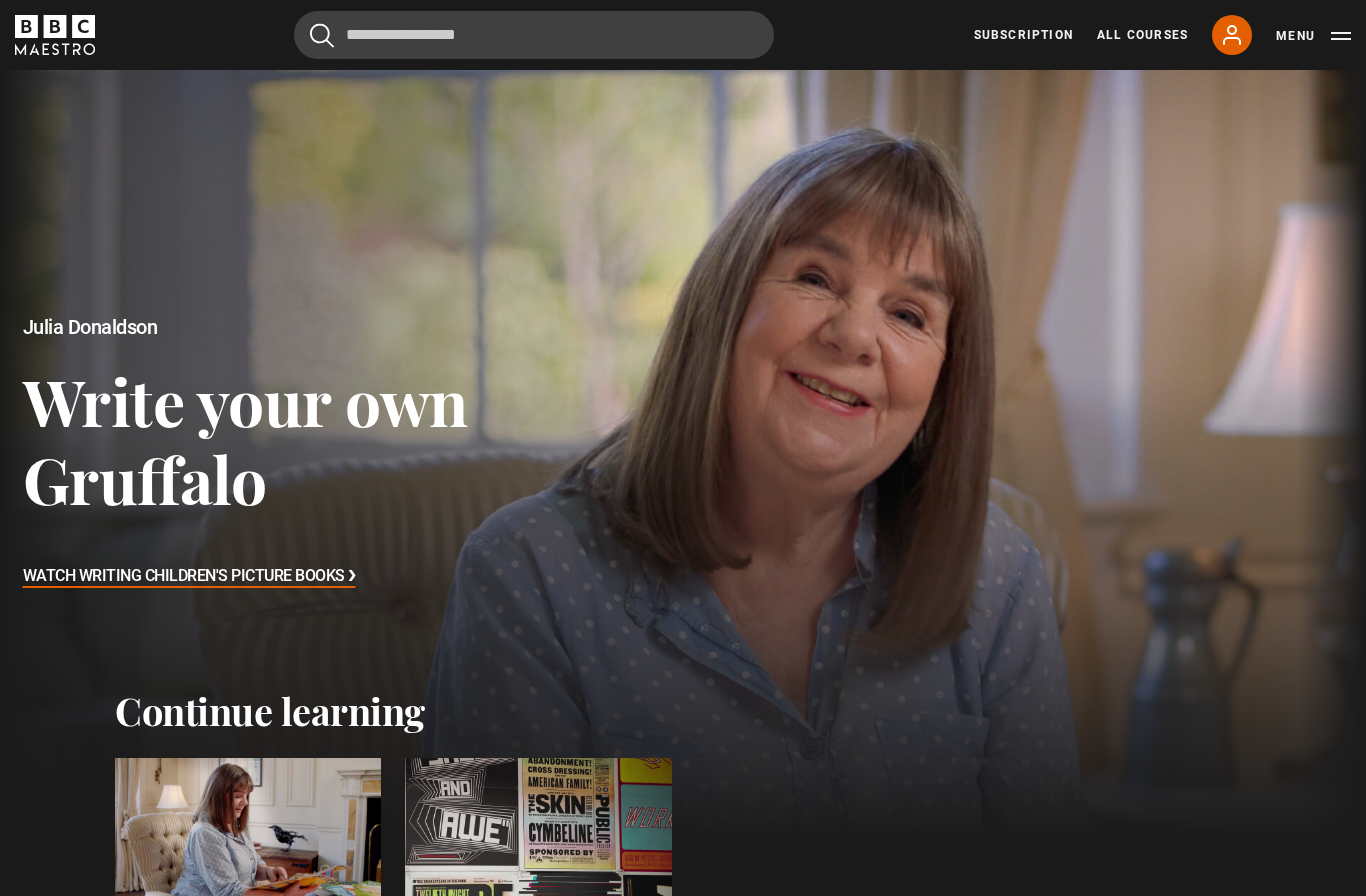 scroll, scrollTop: 0, scrollLeft: 0, axis: both 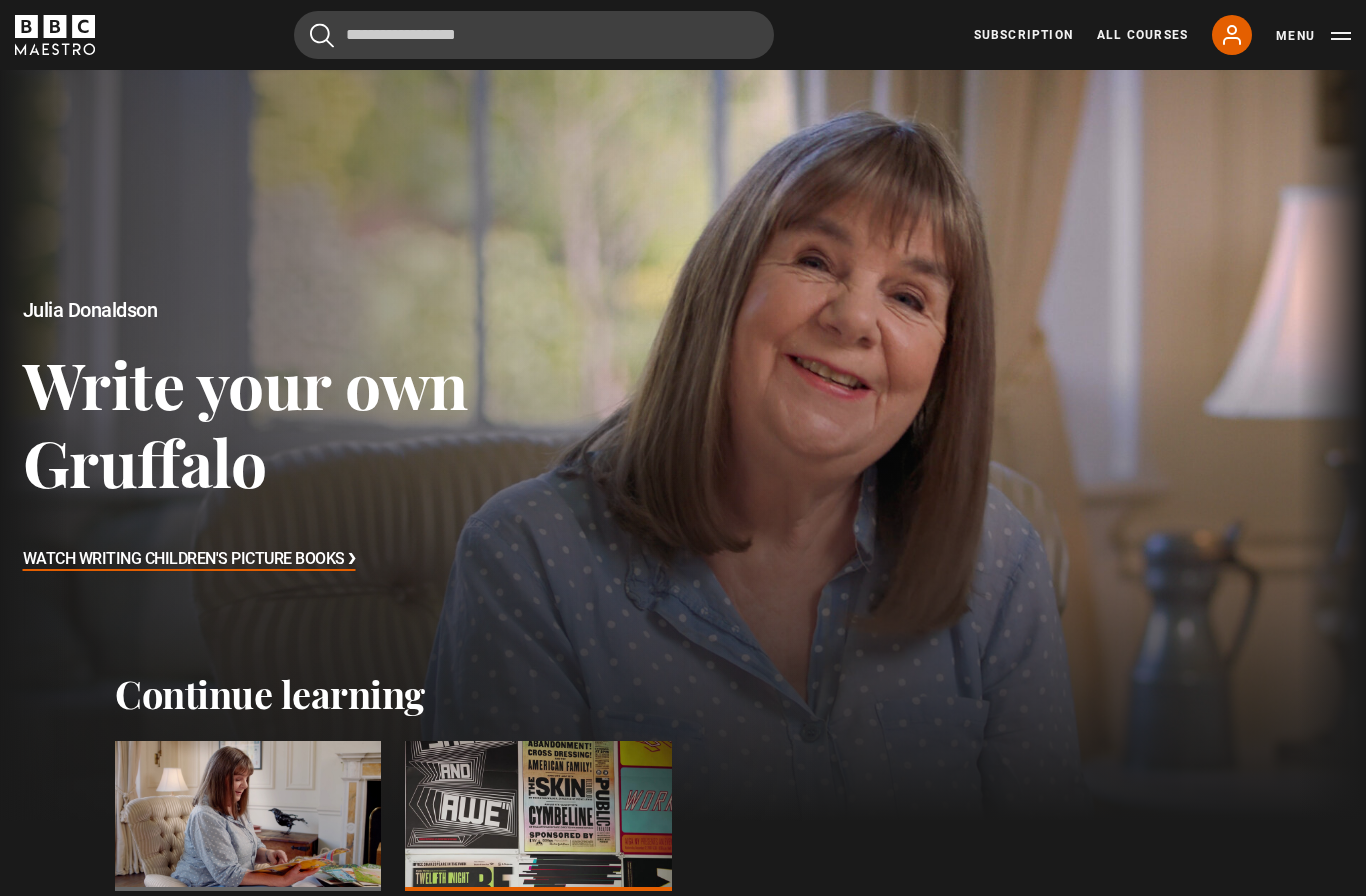 click on "[FIRST] [LAST]
Write your own Gruffalo
Watch
Writing Children's Picture Books ❯" at bounding box center [341, 437] 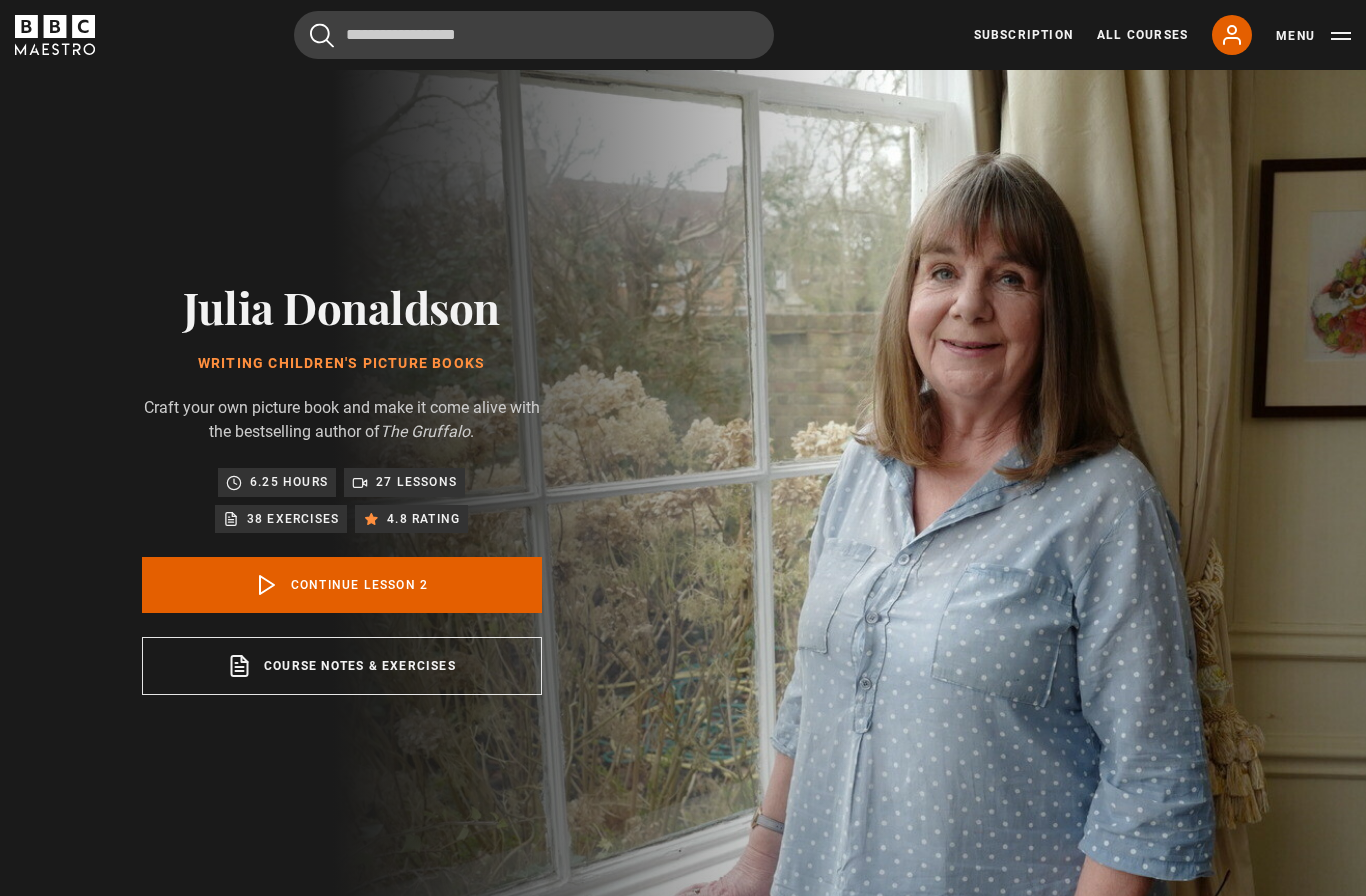 scroll, scrollTop: 988, scrollLeft: 0, axis: vertical 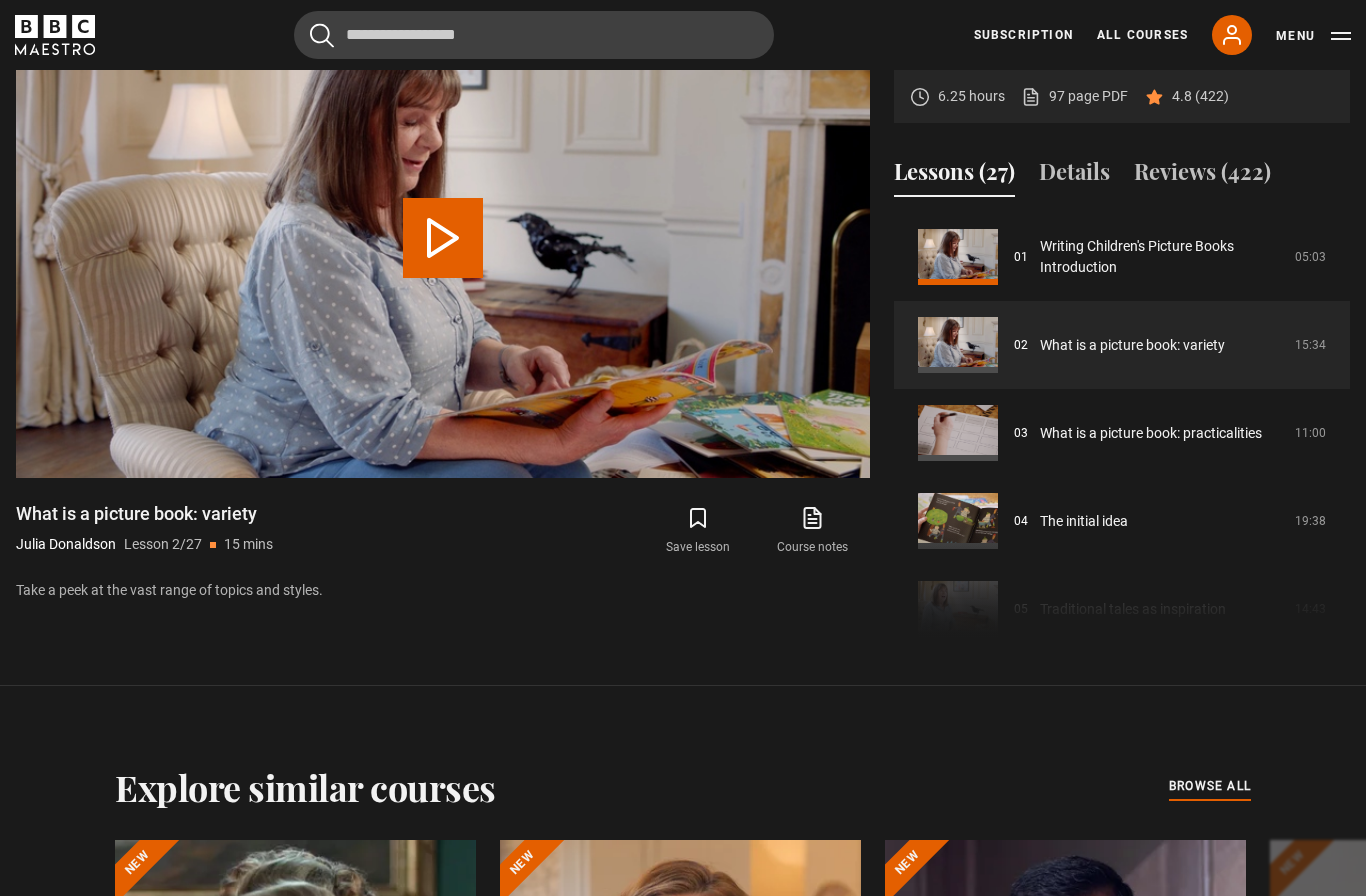 click on "What is a picture book: variety" at bounding box center [1132, 345] 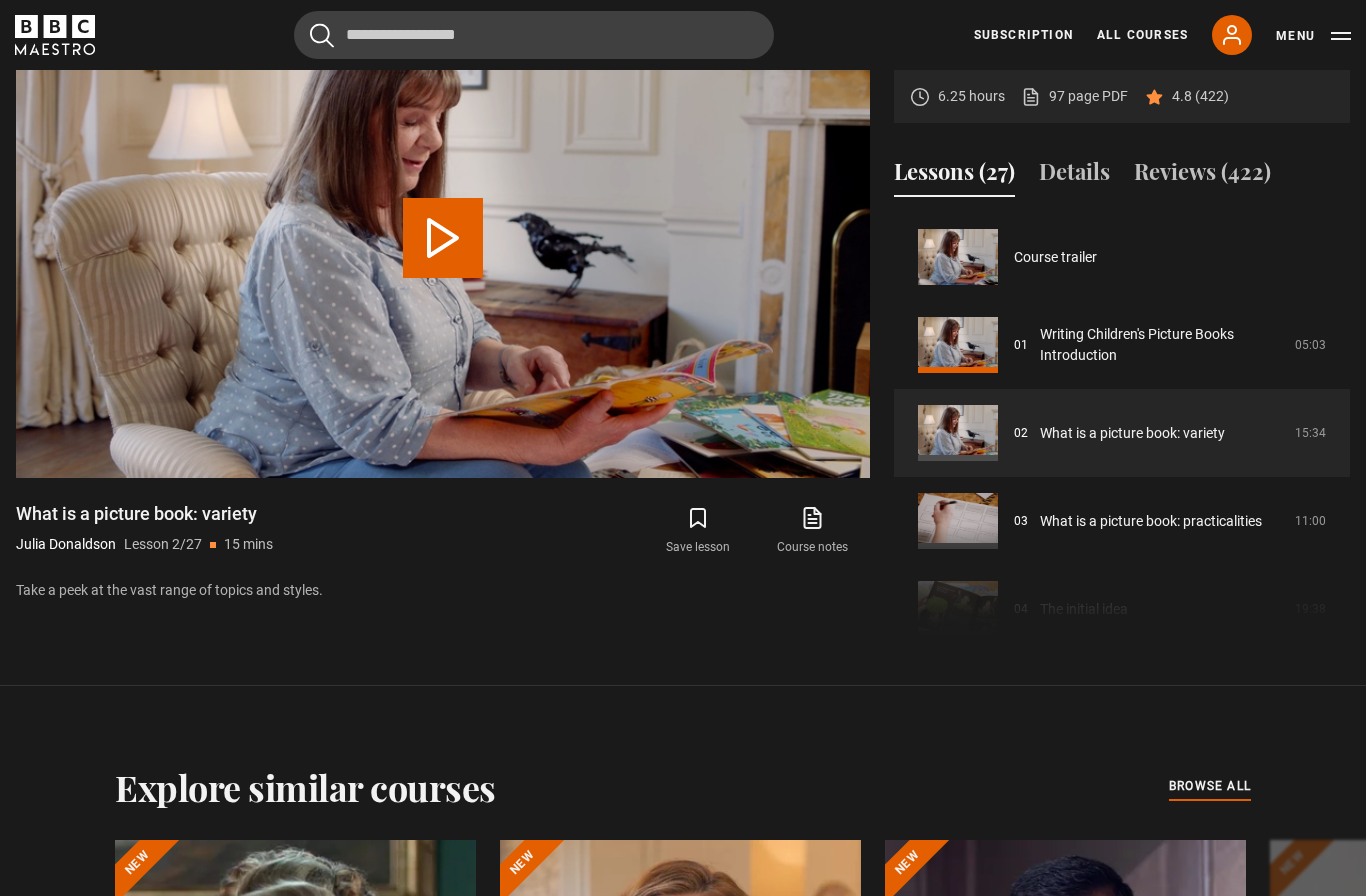 scroll, scrollTop: 88, scrollLeft: 0, axis: vertical 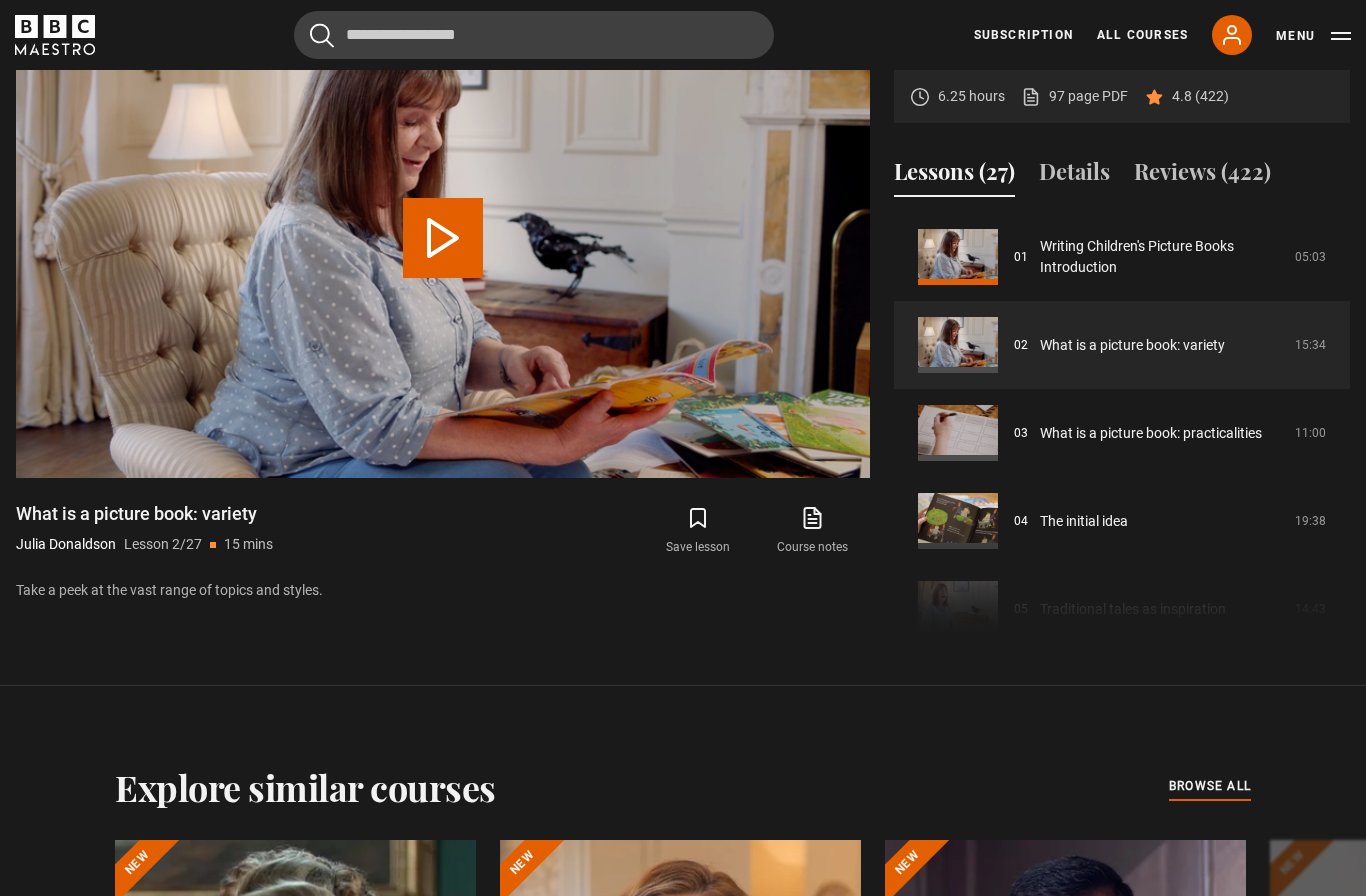 click on "What is a picture book: variety" at bounding box center (1132, 345) 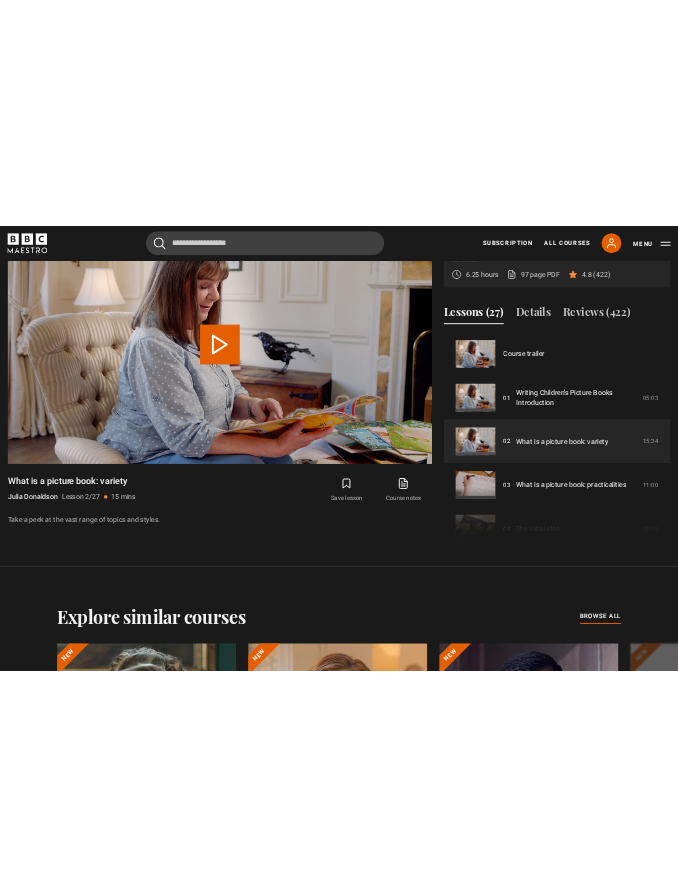 scroll, scrollTop: 88, scrollLeft: 0, axis: vertical 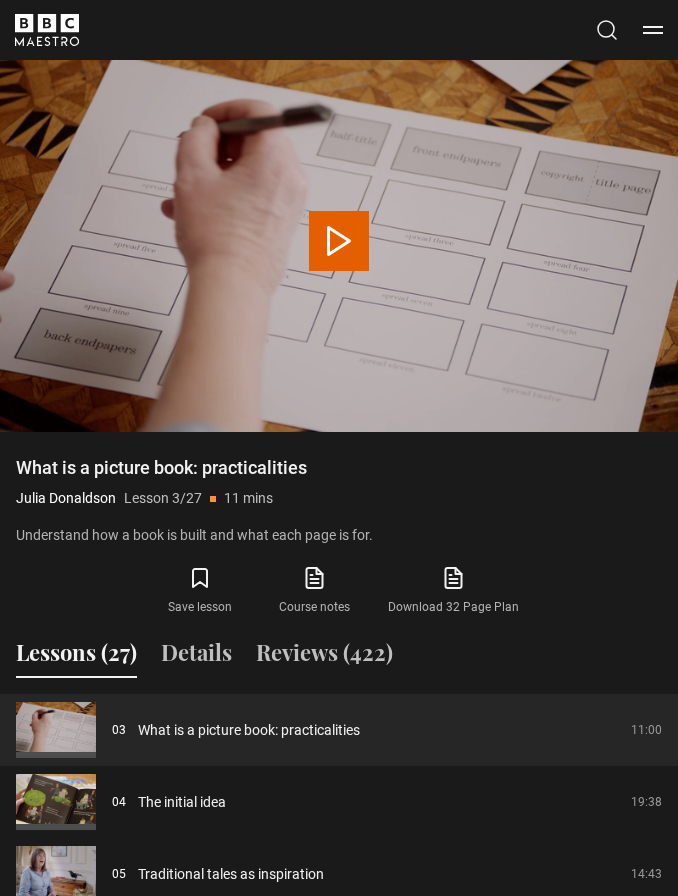 click on "What is a picture book: practicalities" at bounding box center [249, 730] 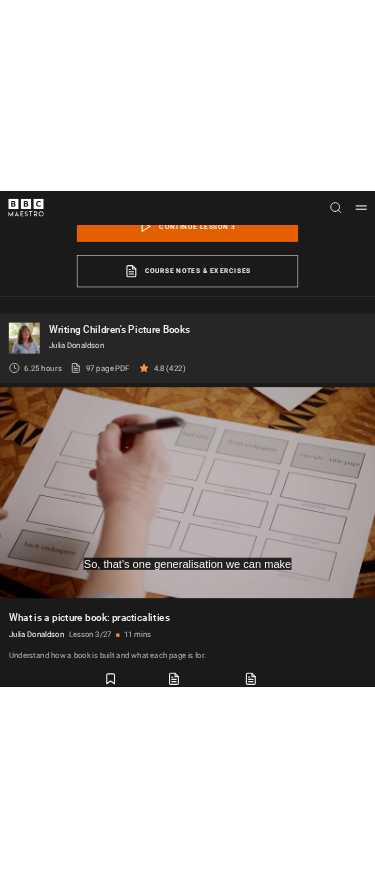 scroll, scrollTop: 896, scrollLeft: 0, axis: vertical 